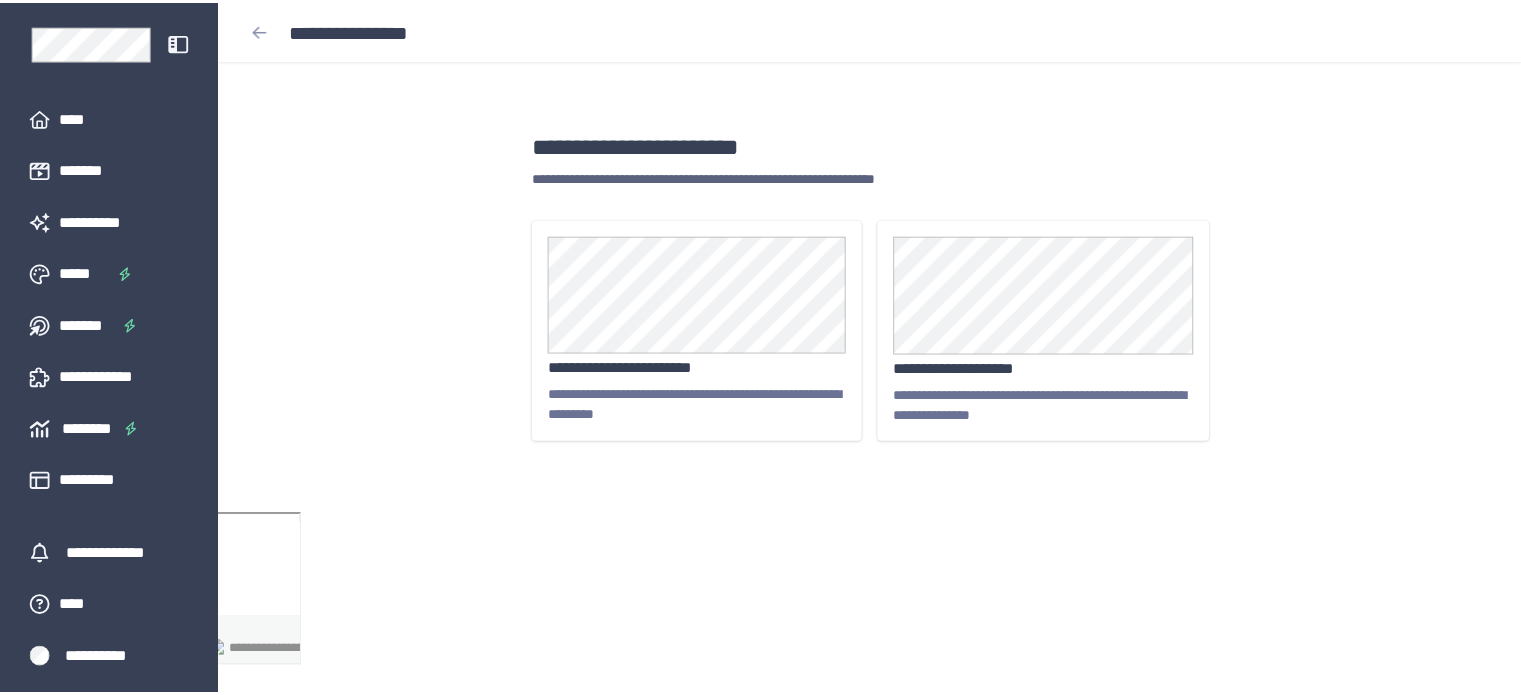 scroll, scrollTop: 0, scrollLeft: 0, axis: both 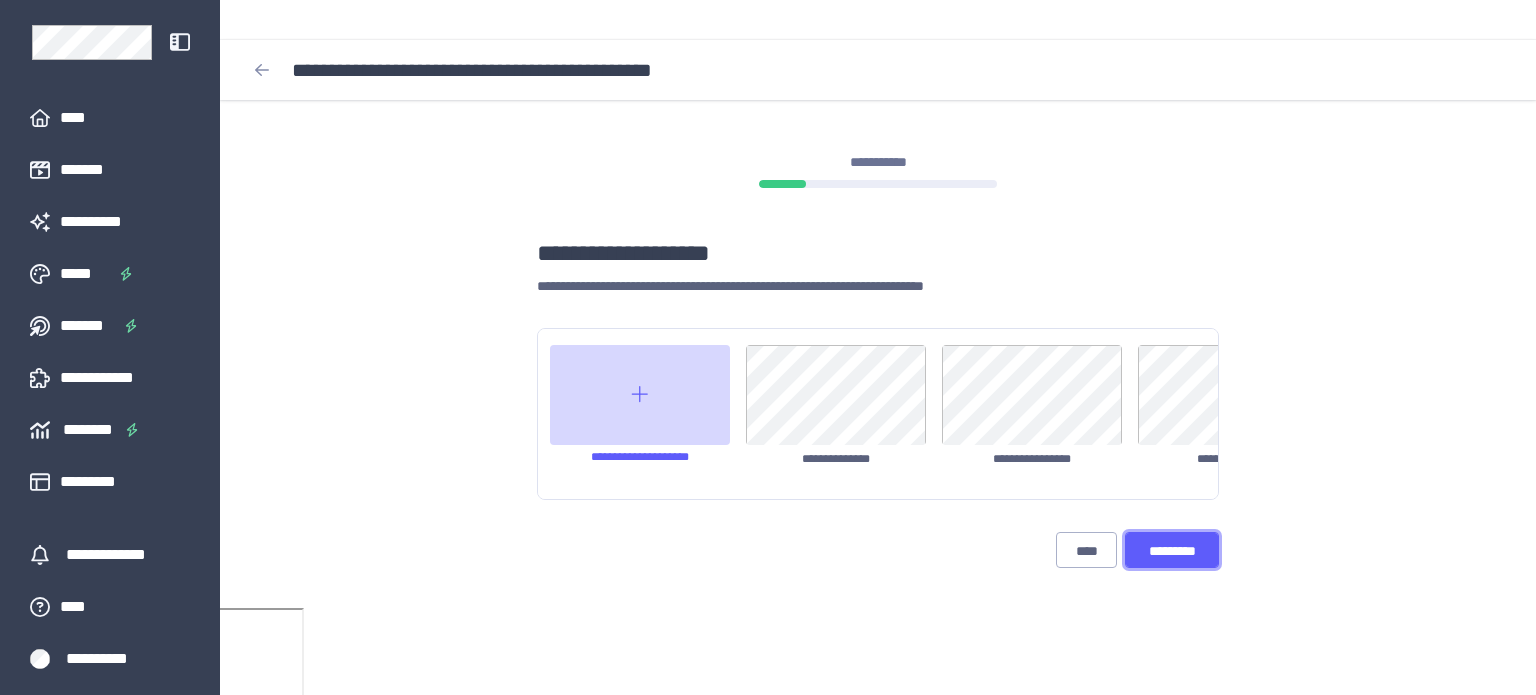 click on "*********" at bounding box center [1172, 551] 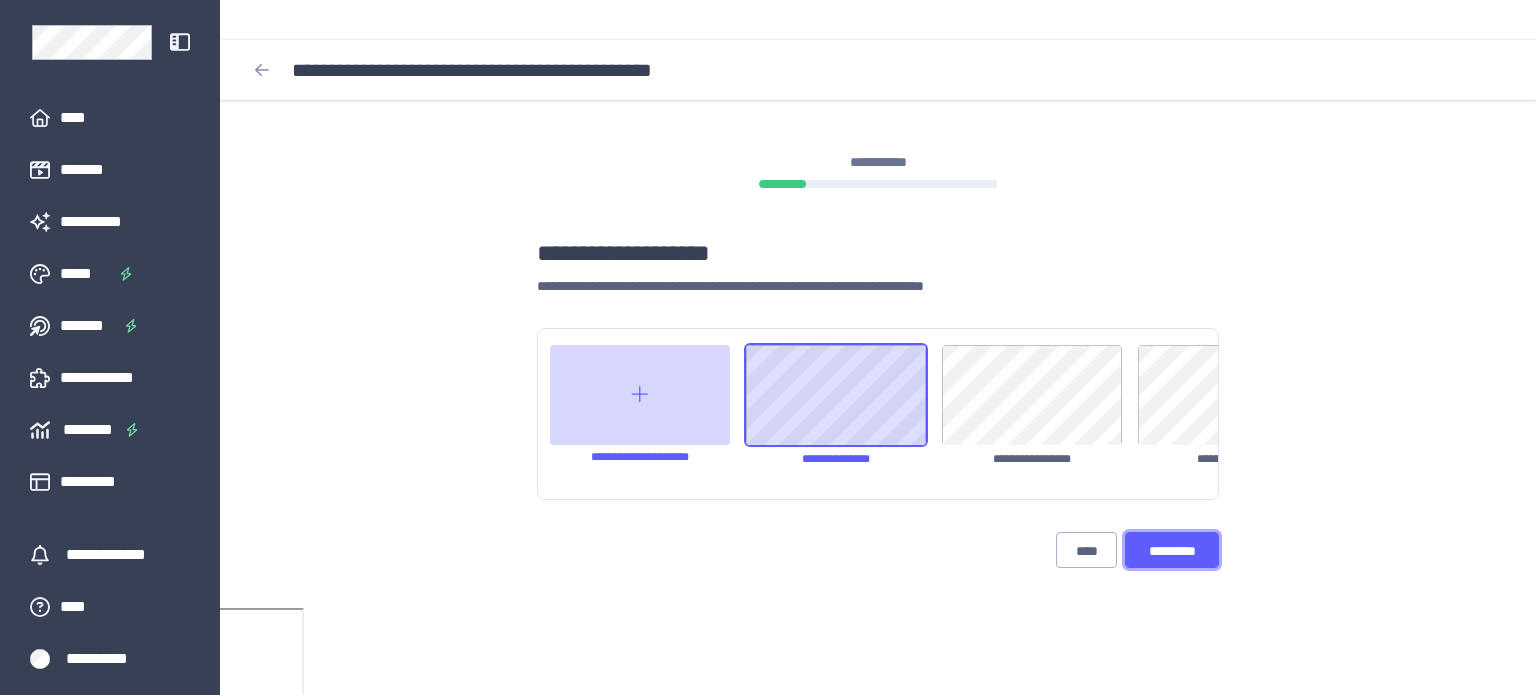 click on "*********" at bounding box center (1172, 551) 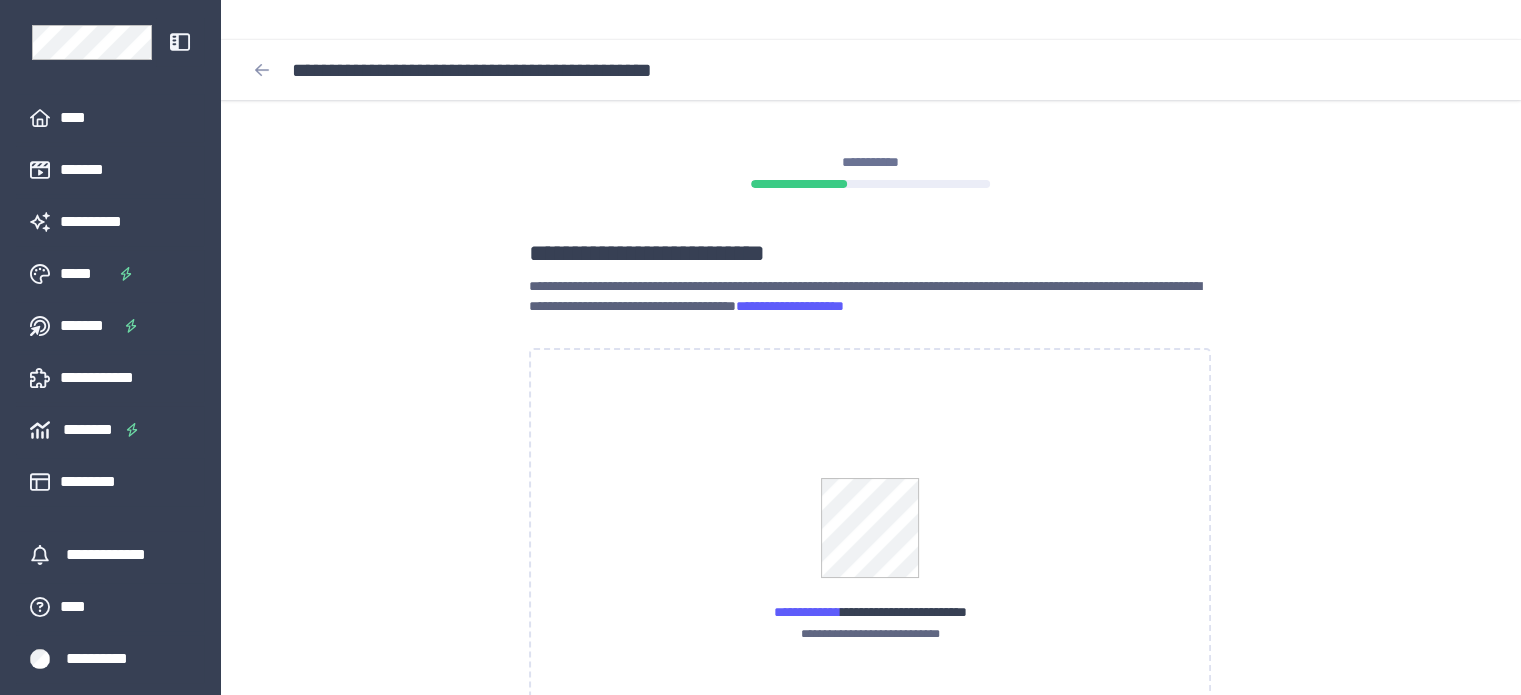 click at bounding box center [870, 565] 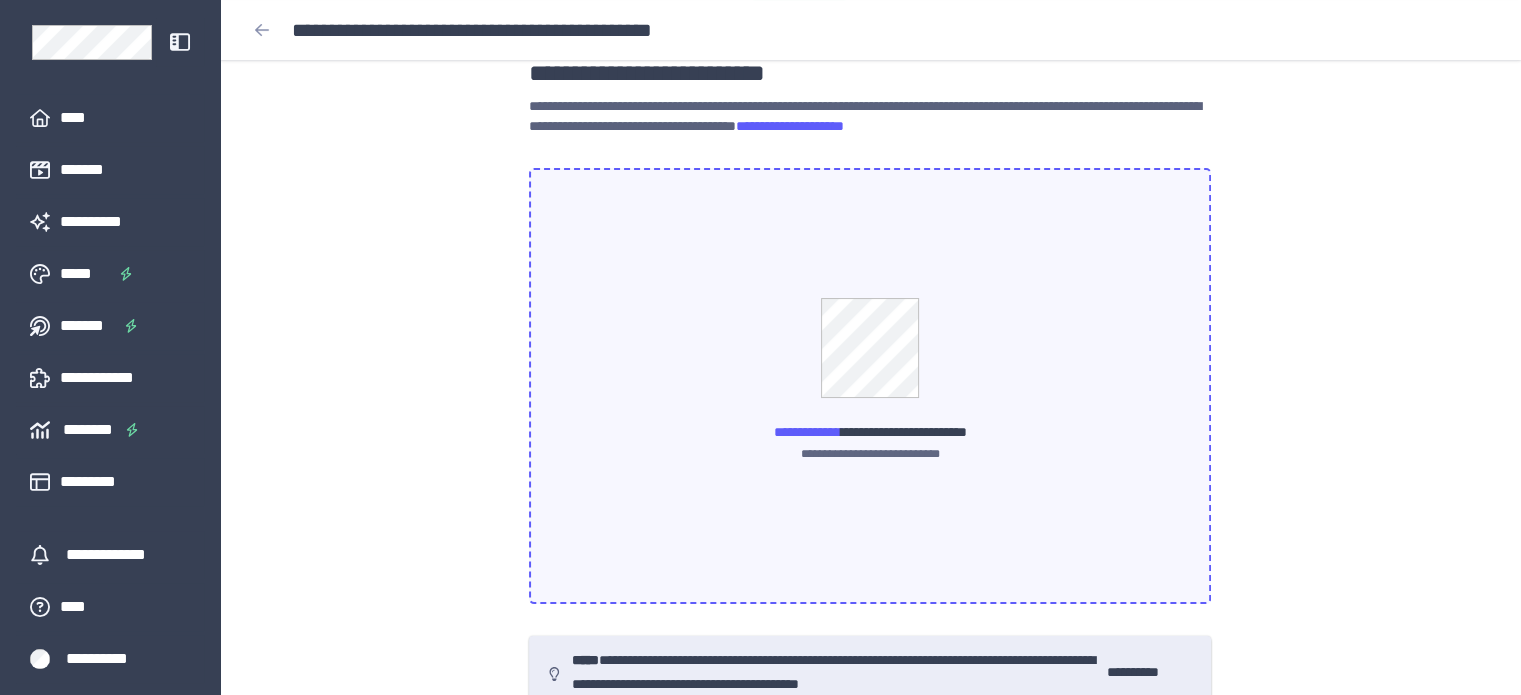 scroll, scrollTop: 260, scrollLeft: 0, axis: vertical 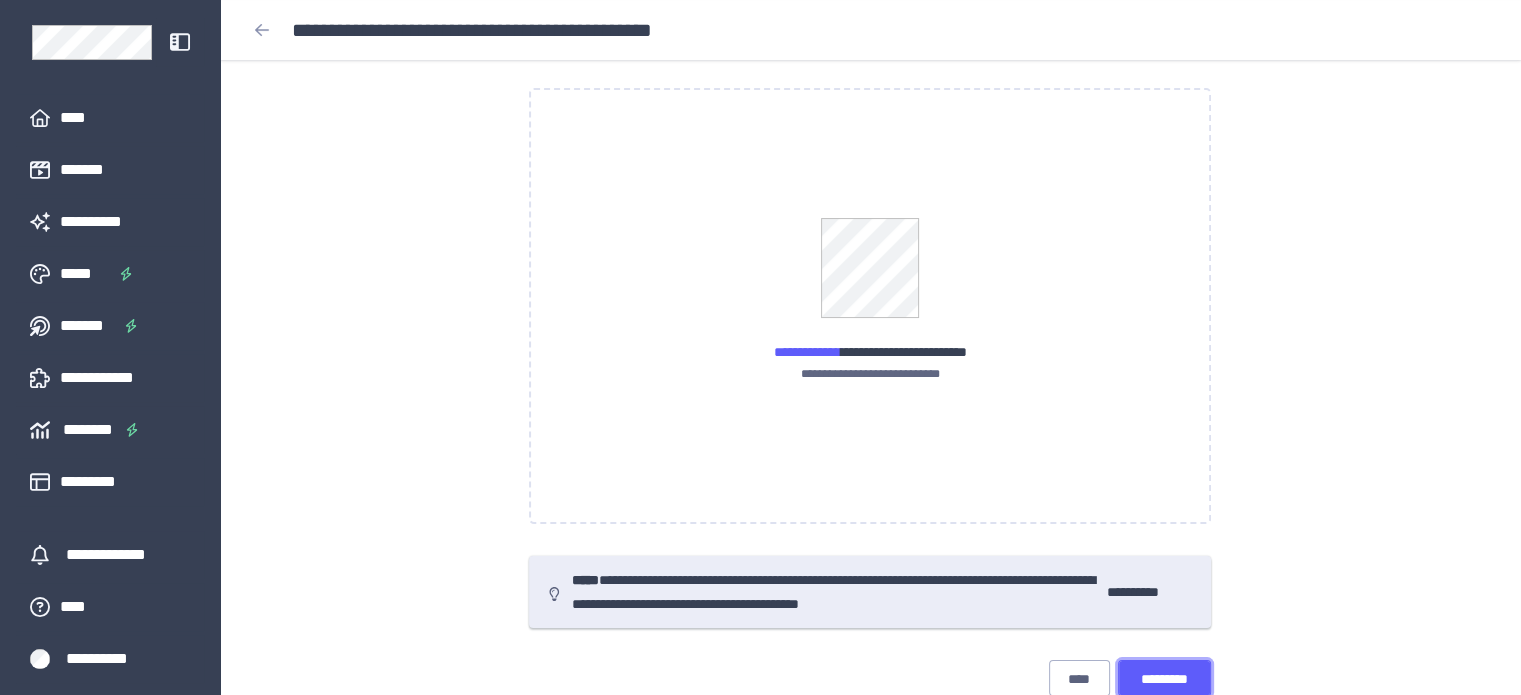 click on "*********" at bounding box center [1165, 679] 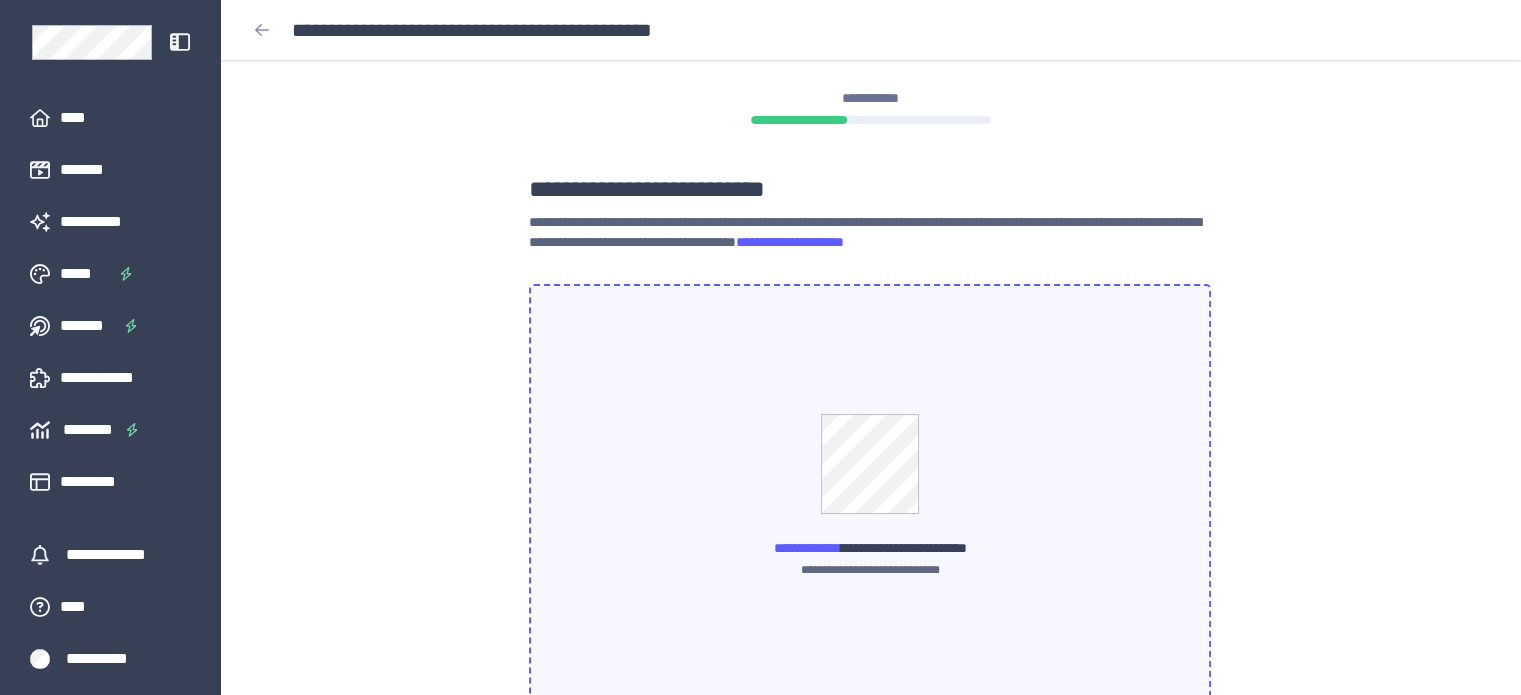 scroll, scrollTop: 100, scrollLeft: 0, axis: vertical 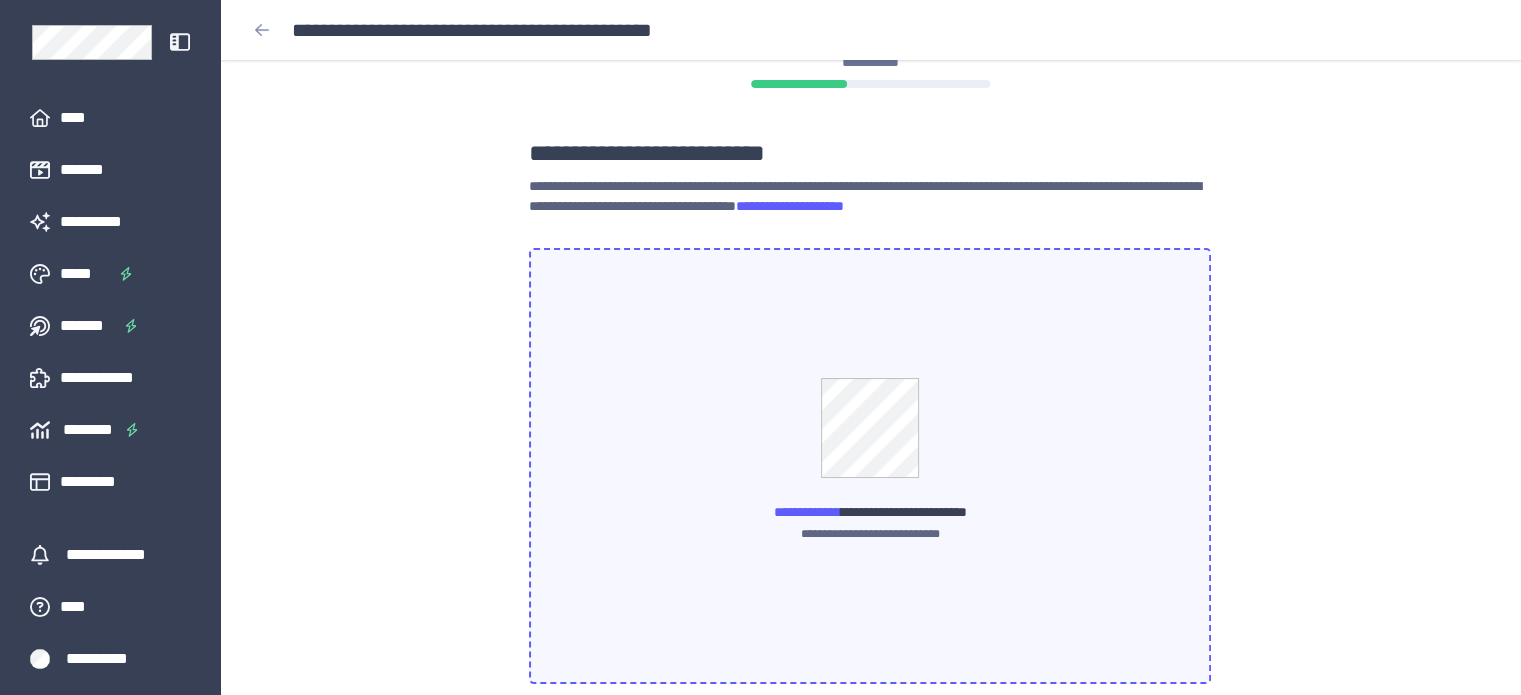 click at bounding box center [870, 465] 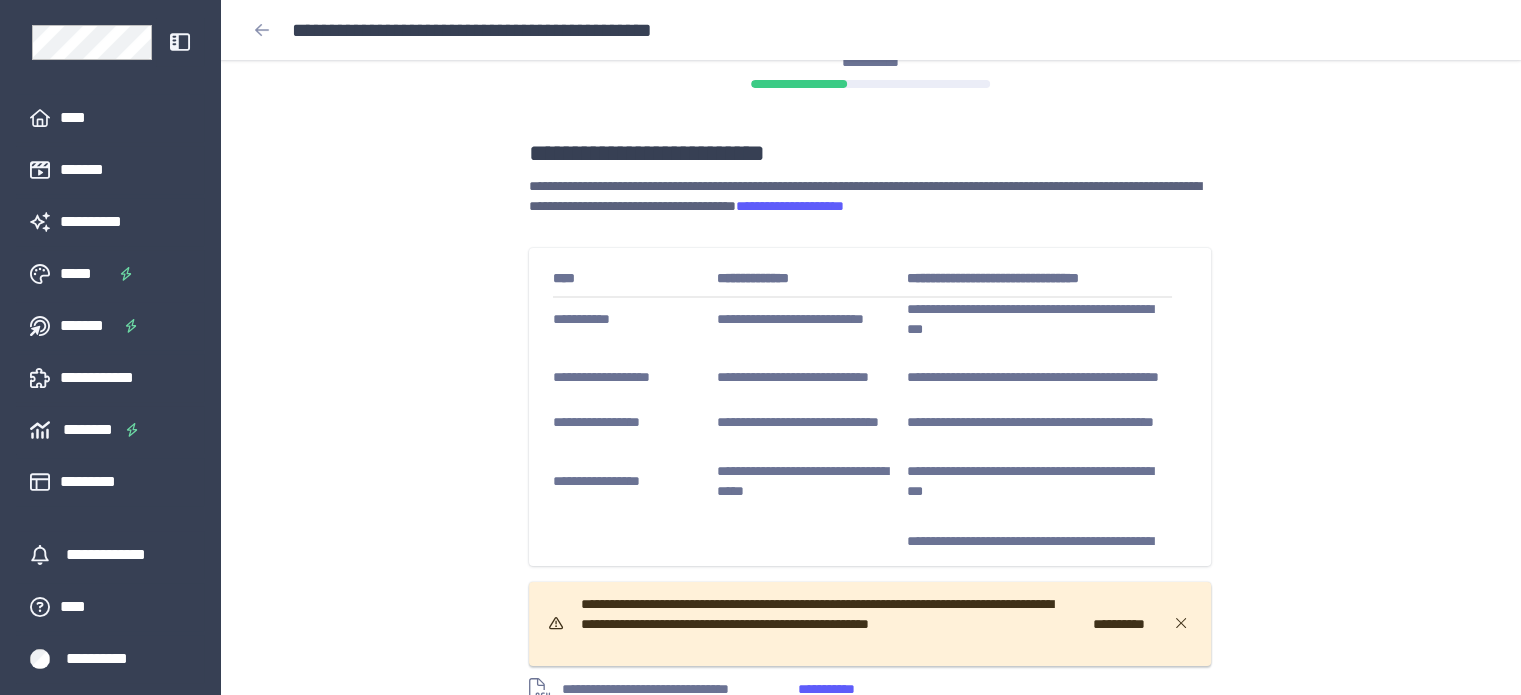 scroll, scrollTop: 102, scrollLeft: 0, axis: vertical 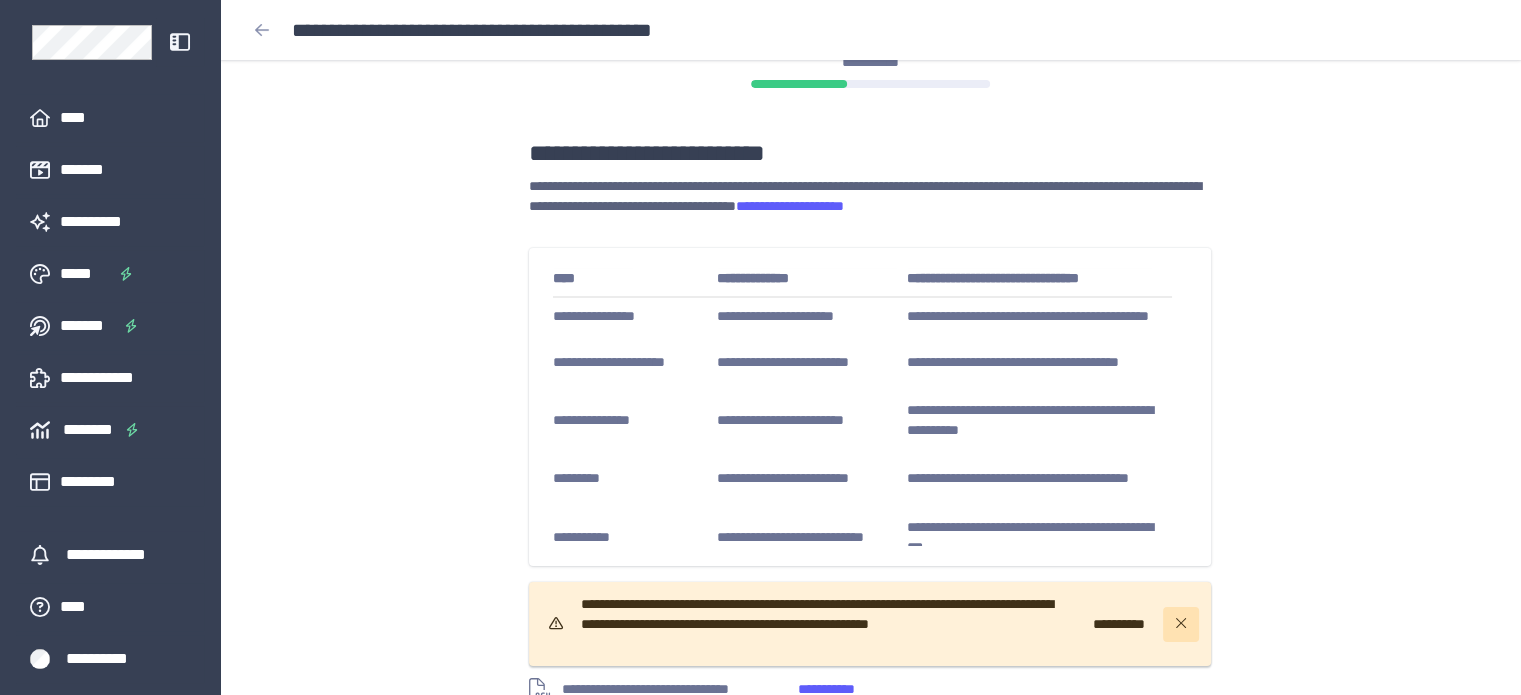 click 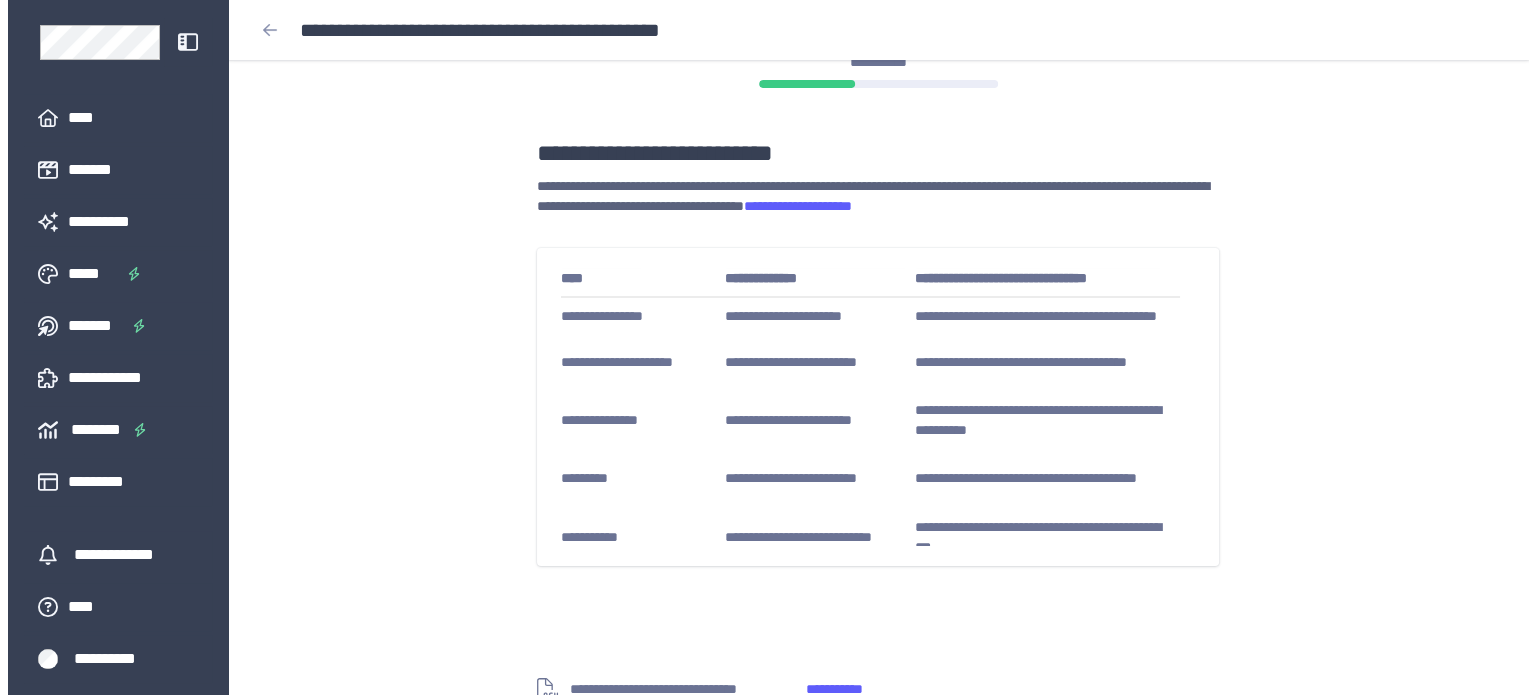 scroll, scrollTop: 72, scrollLeft: 0, axis: vertical 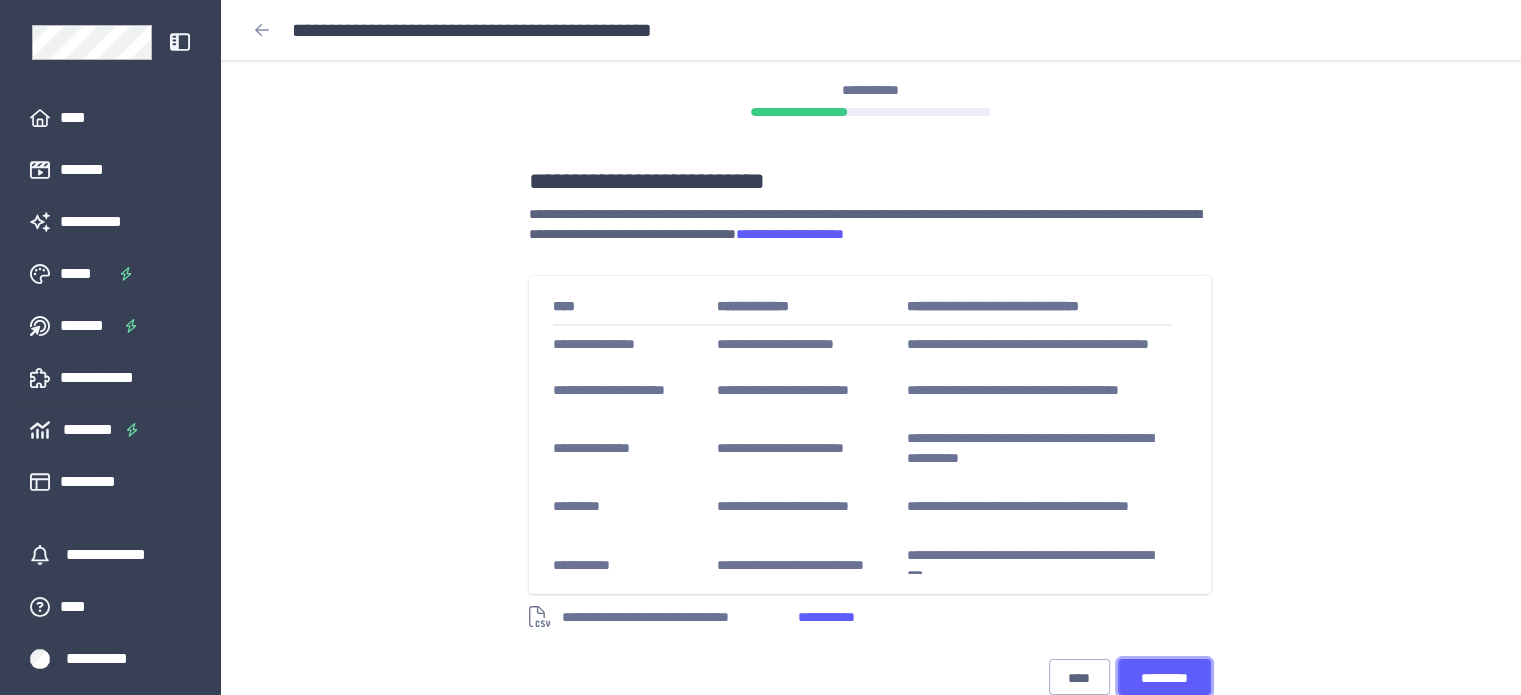 click on "*********" at bounding box center (1165, 677) 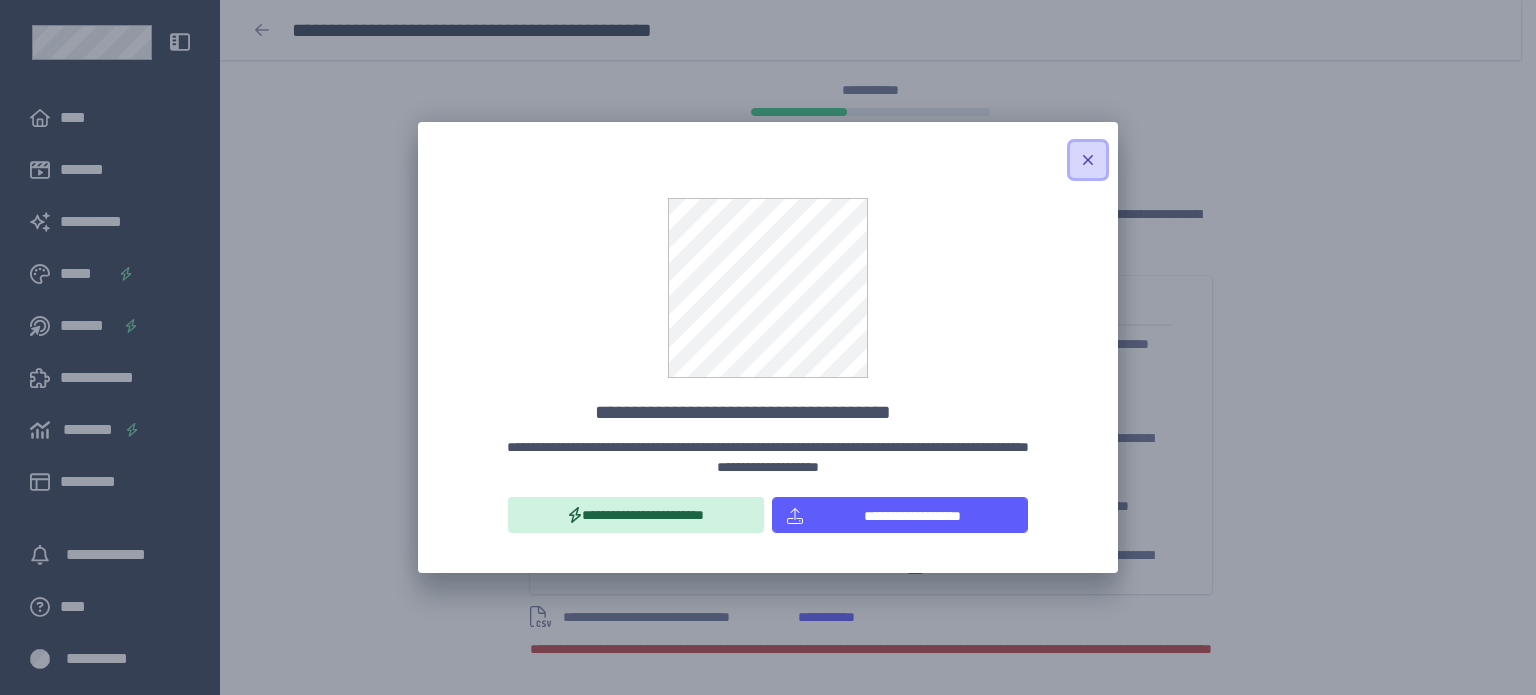 click 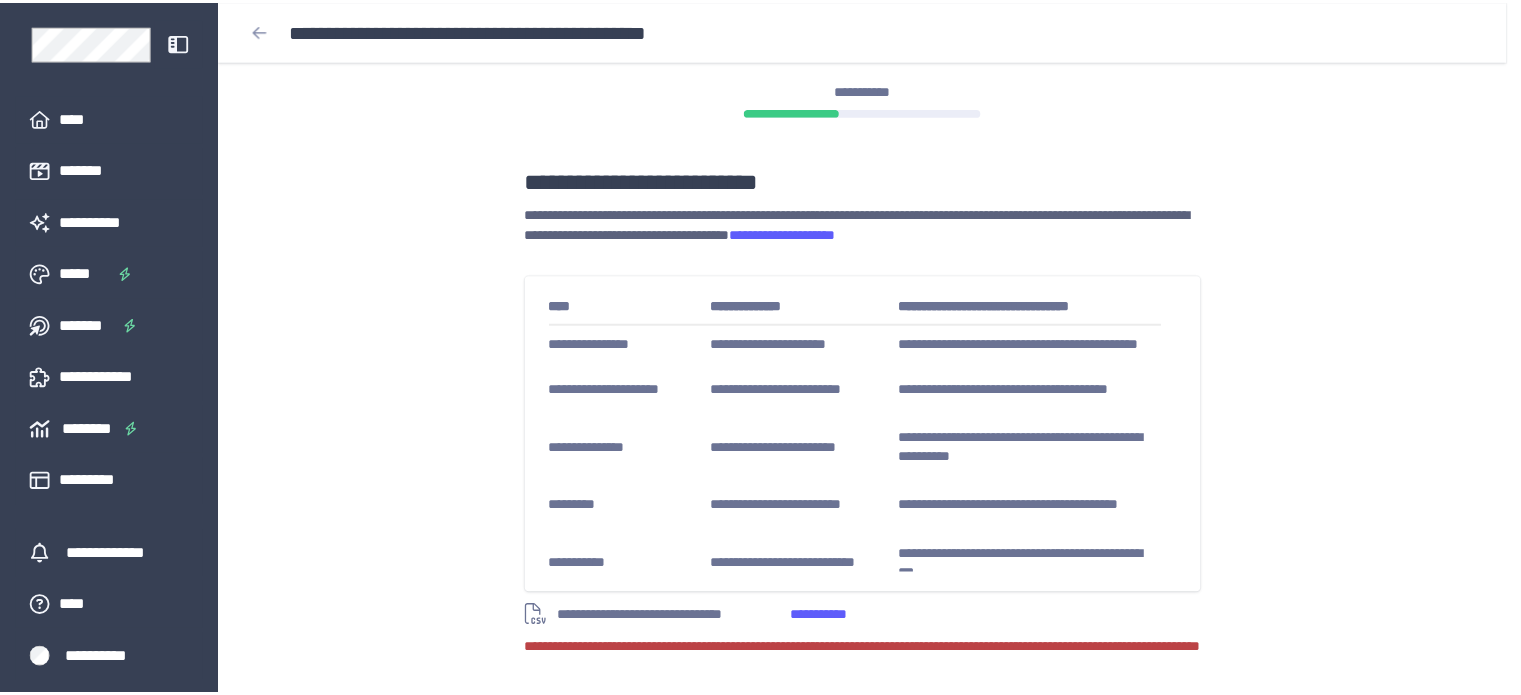 scroll, scrollTop: 94, scrollLeft: 0, axis: vertical 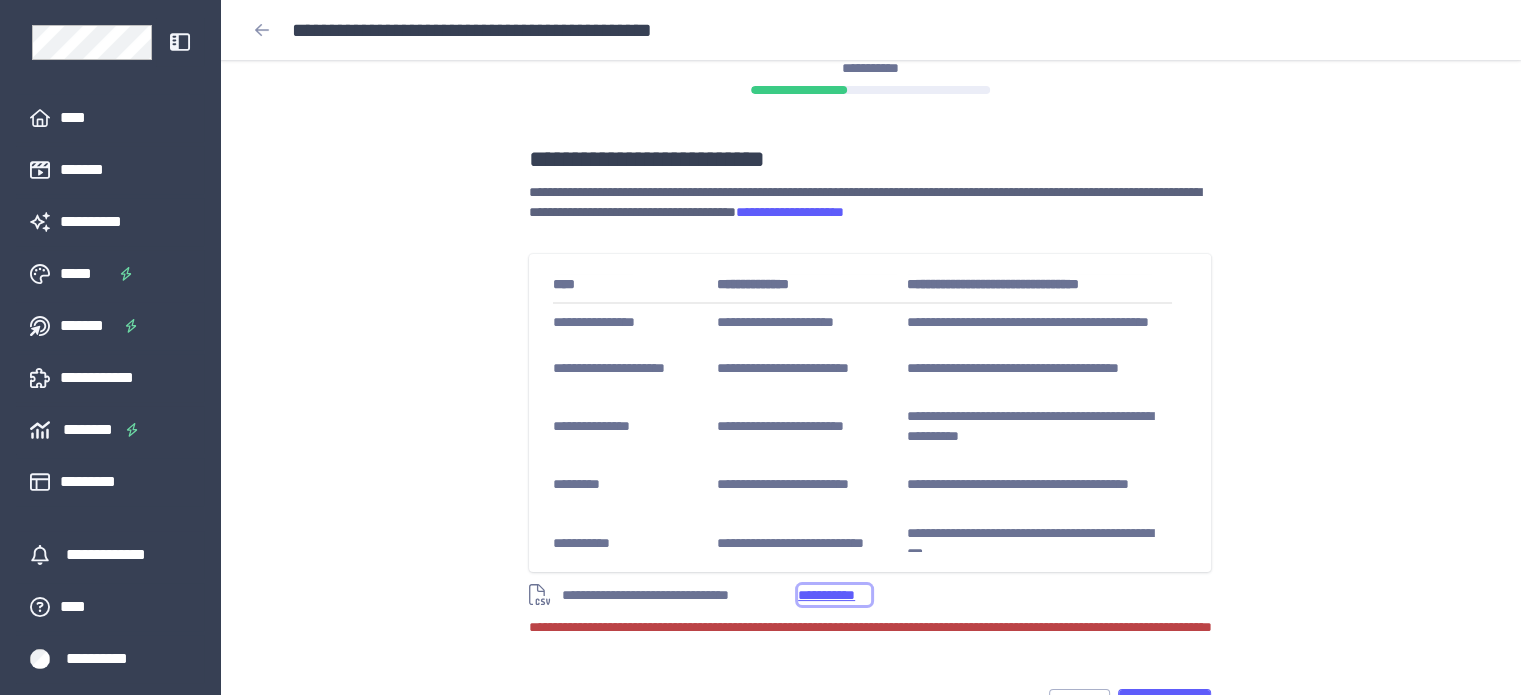 click on "**********" at bounding box center [834, 595] 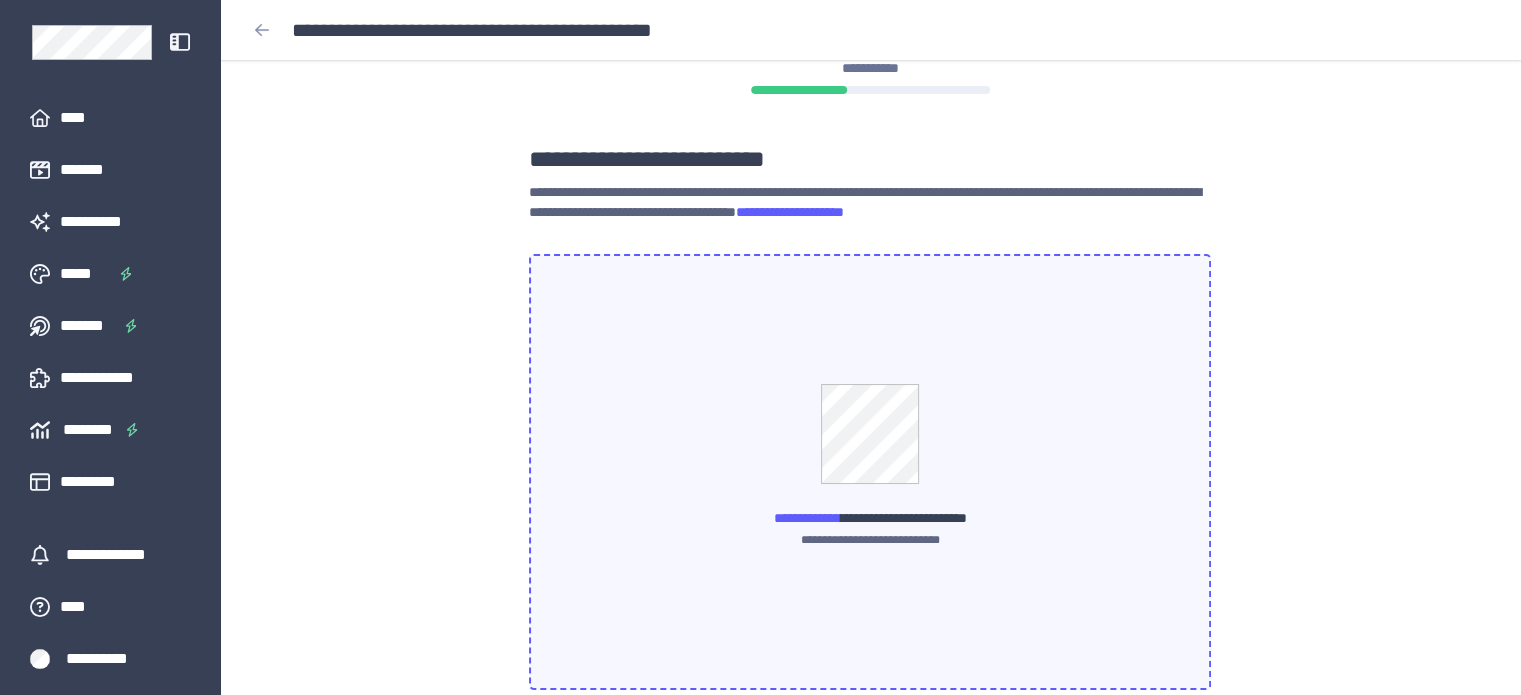 scroll, scrollTop: 260, scrollLeft: 0, axis: vertical 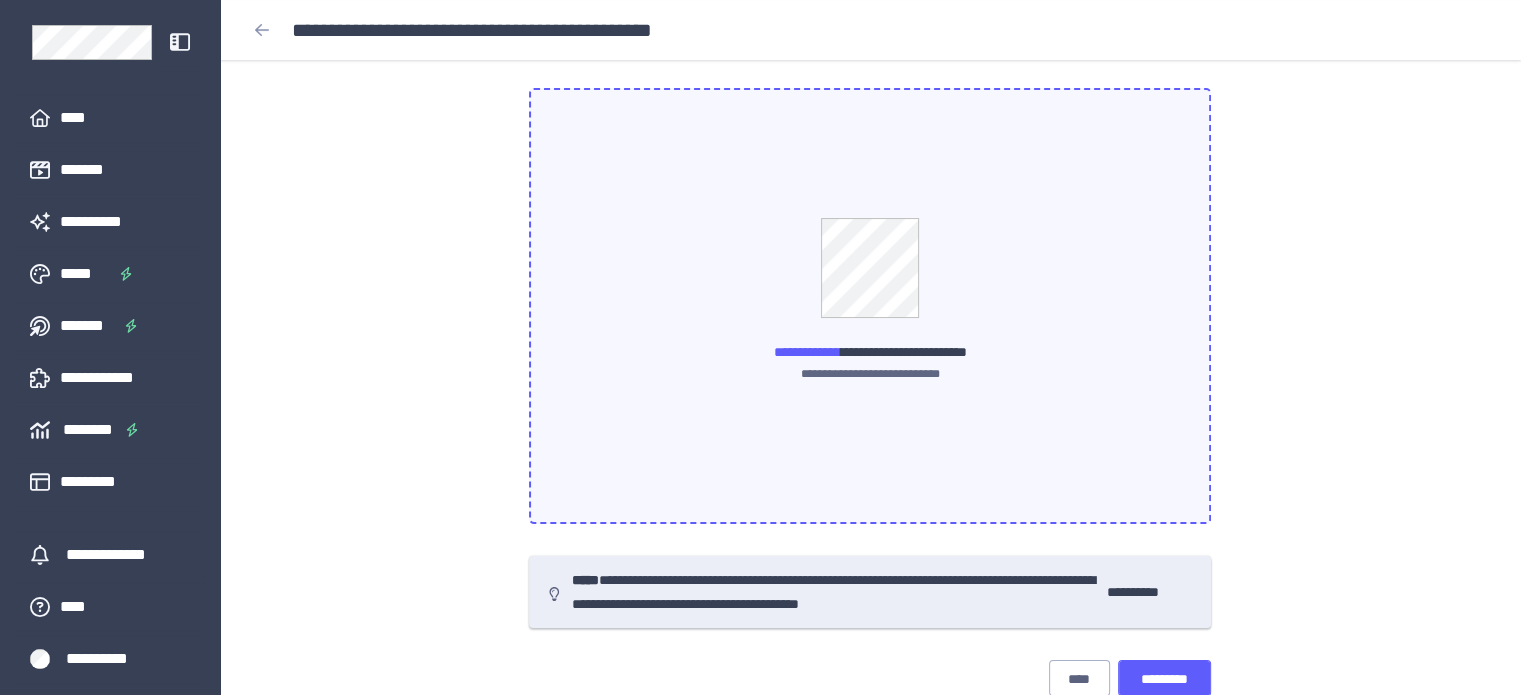 click on "**********" at bounding box center (870, 374) 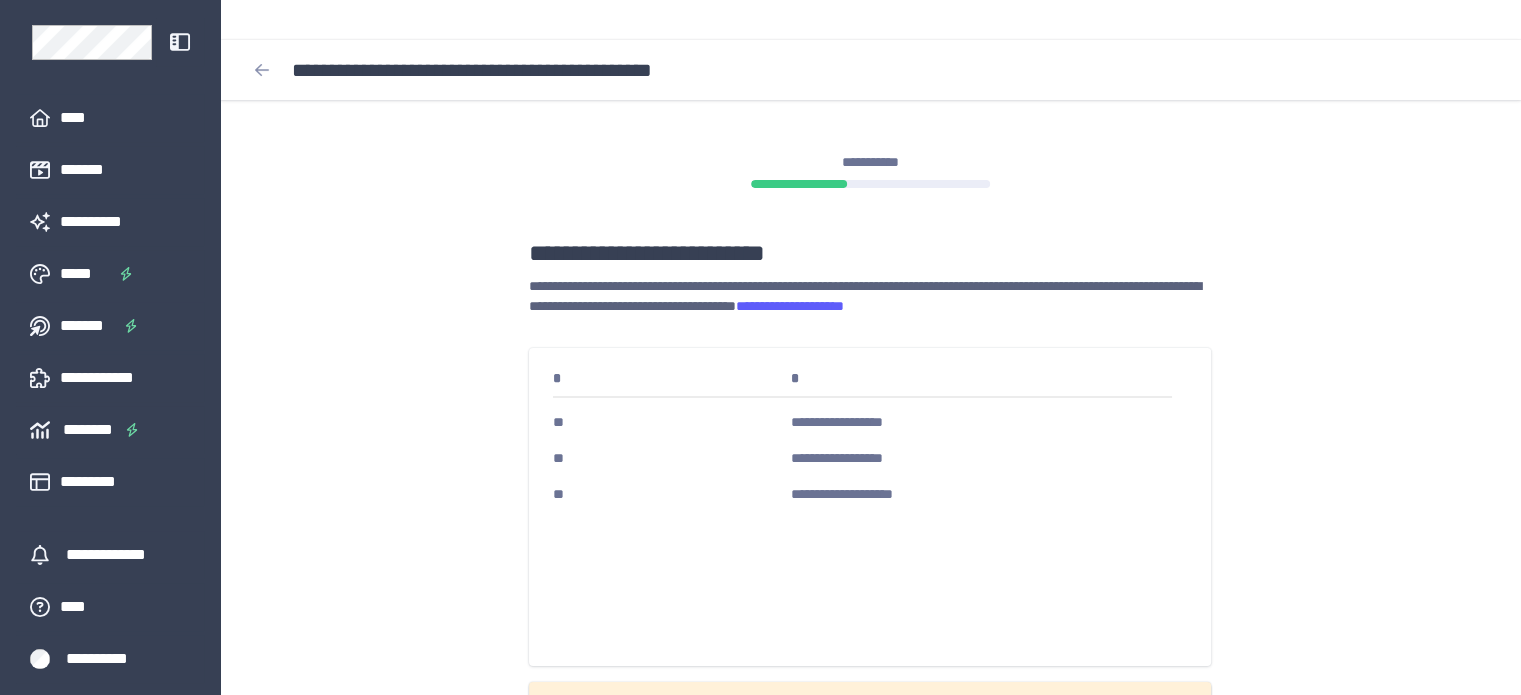 scroll, scrollTop: 246, scrollLeft: 0, axis: vertical 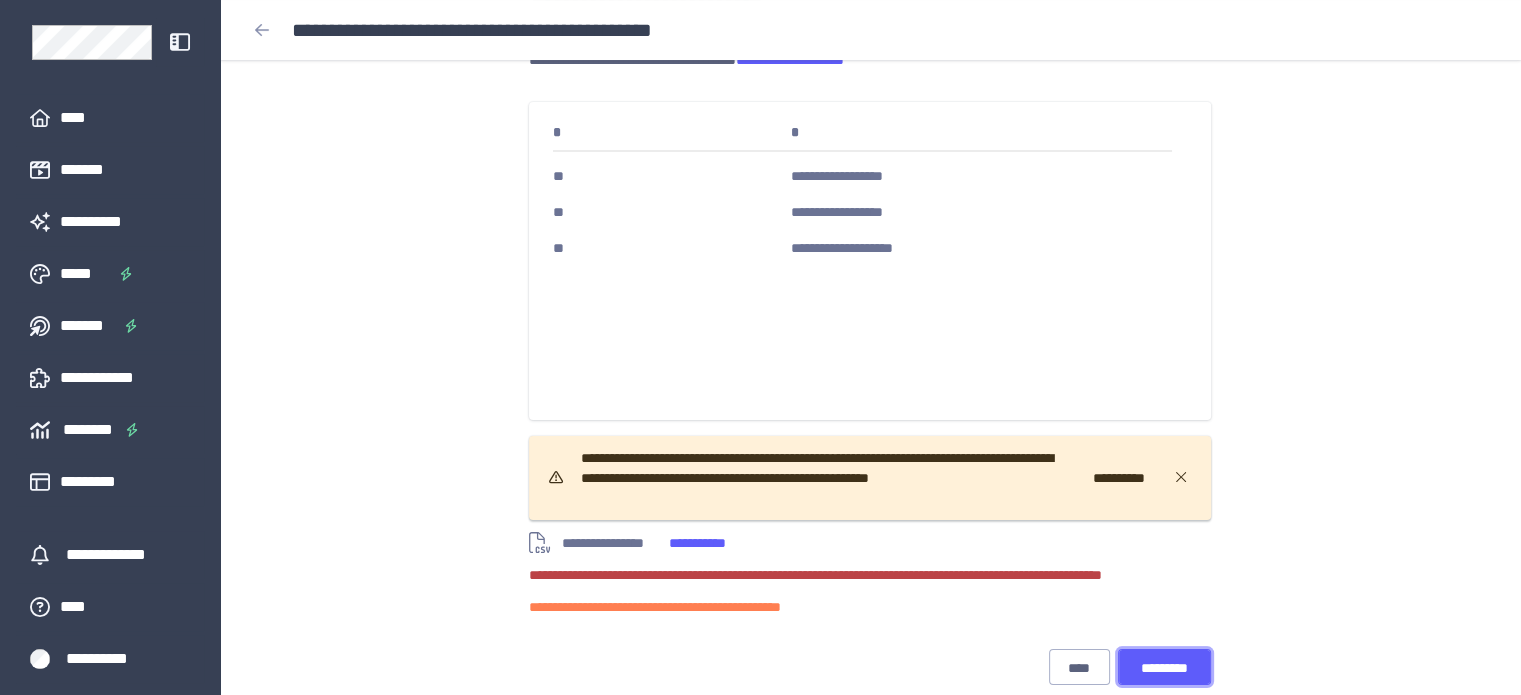 click on "*********" at bounding box center (1165, 668) 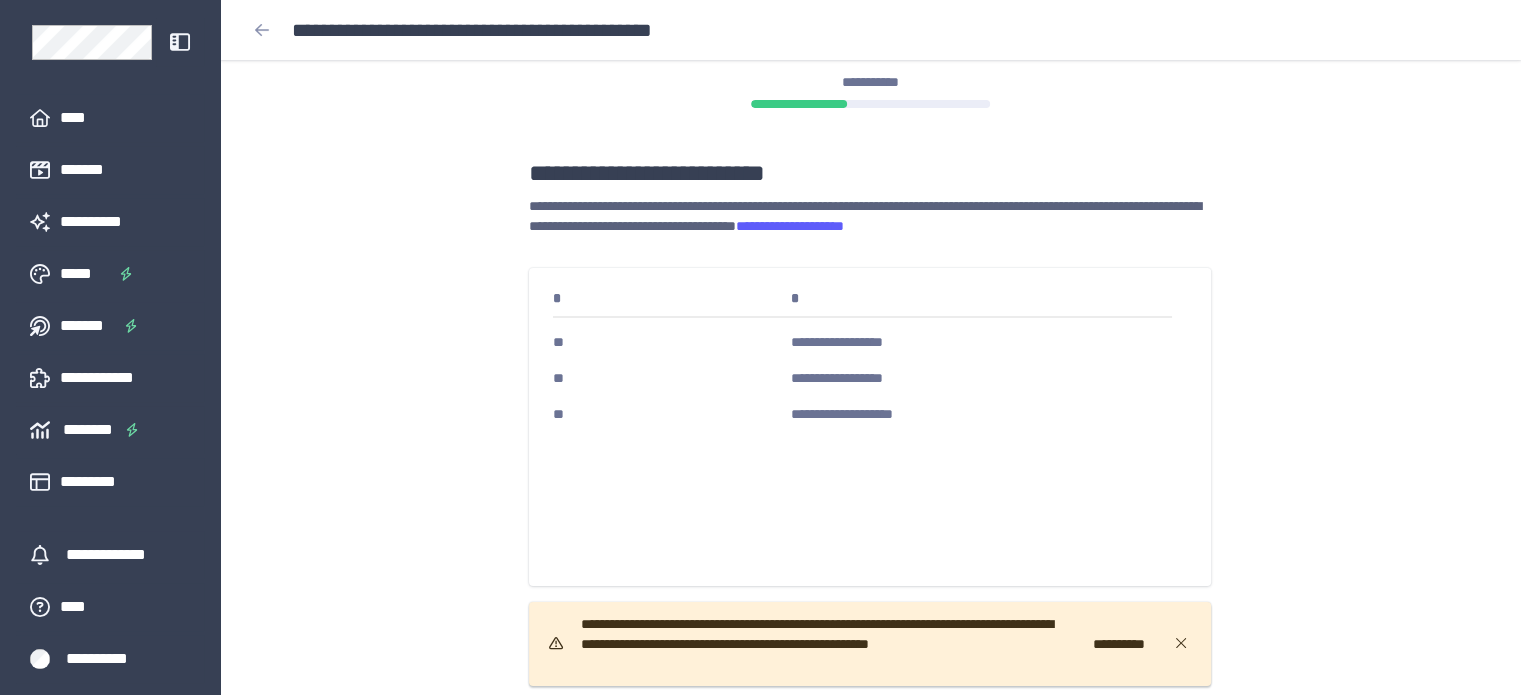 scroll, scrollTop: 0, scrollLeft: 0, axis: both 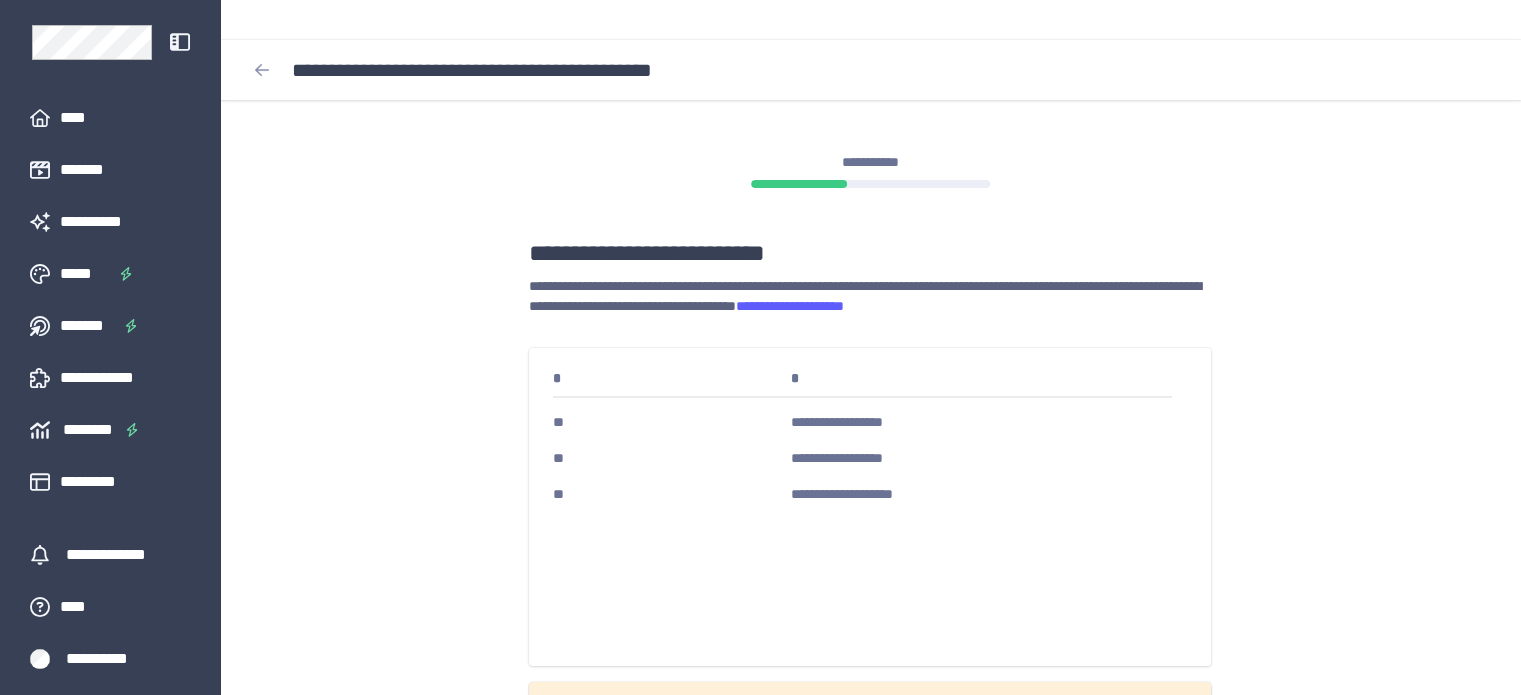 click on "**********" at bounding box center [981, 450] 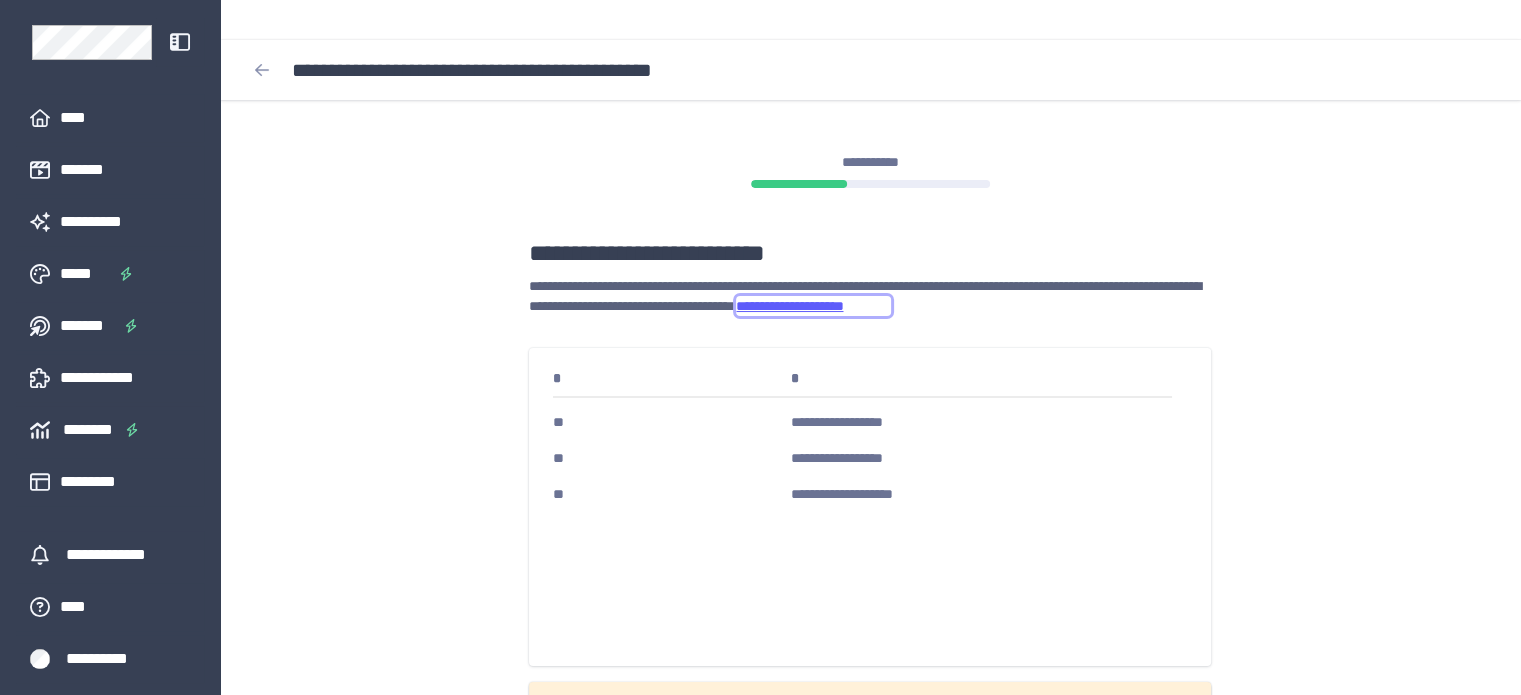 click on "**********" at bounding box center (813, 306) 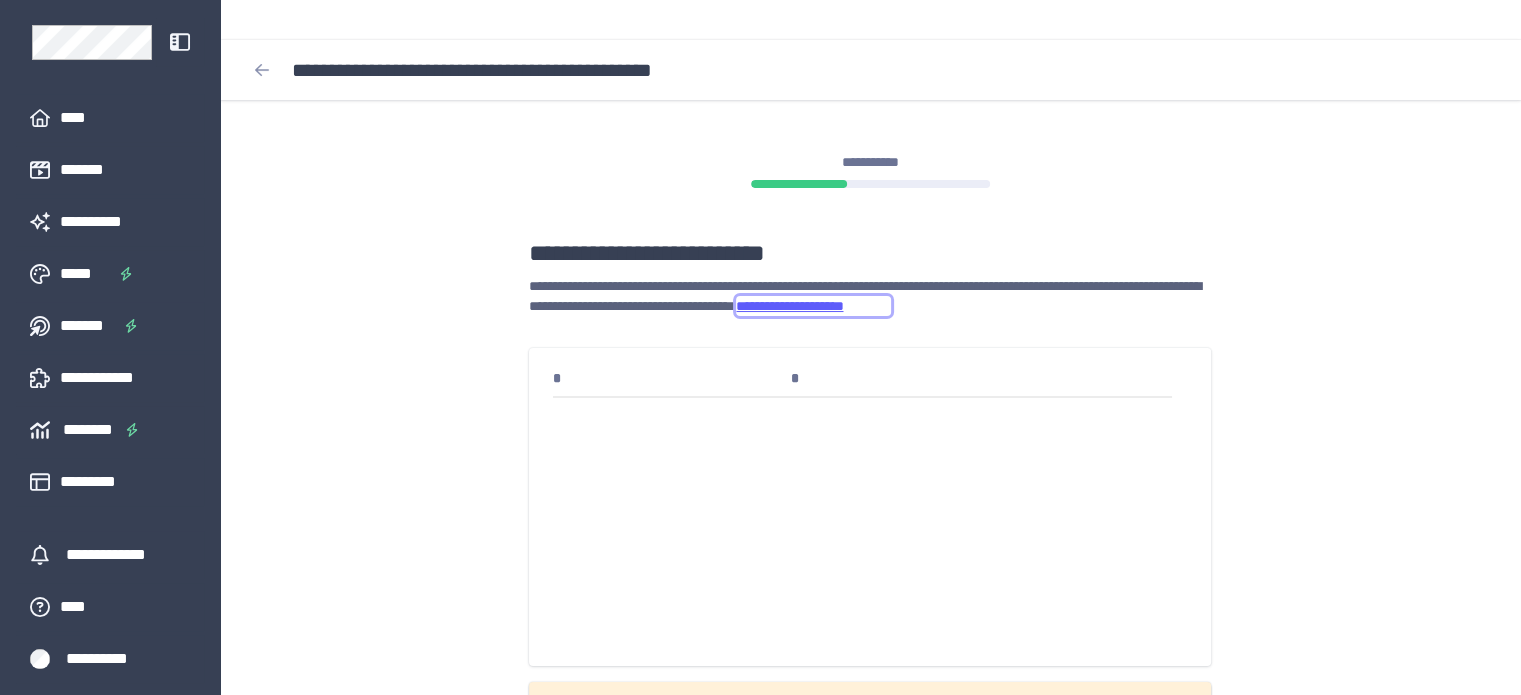 scroll, scrollTop: 300, scrollLeft: 0, axis: vertical 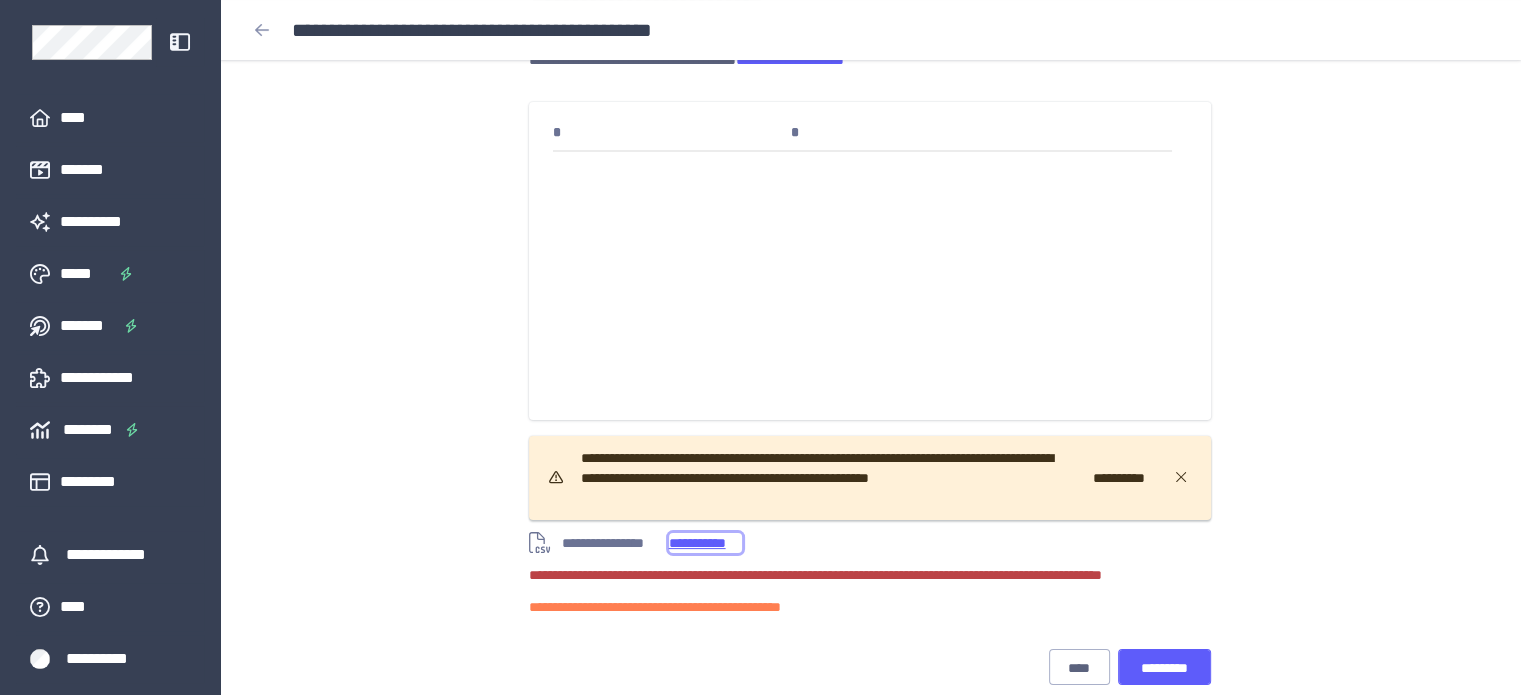 click on "**********" at bounding box center [705, 543] 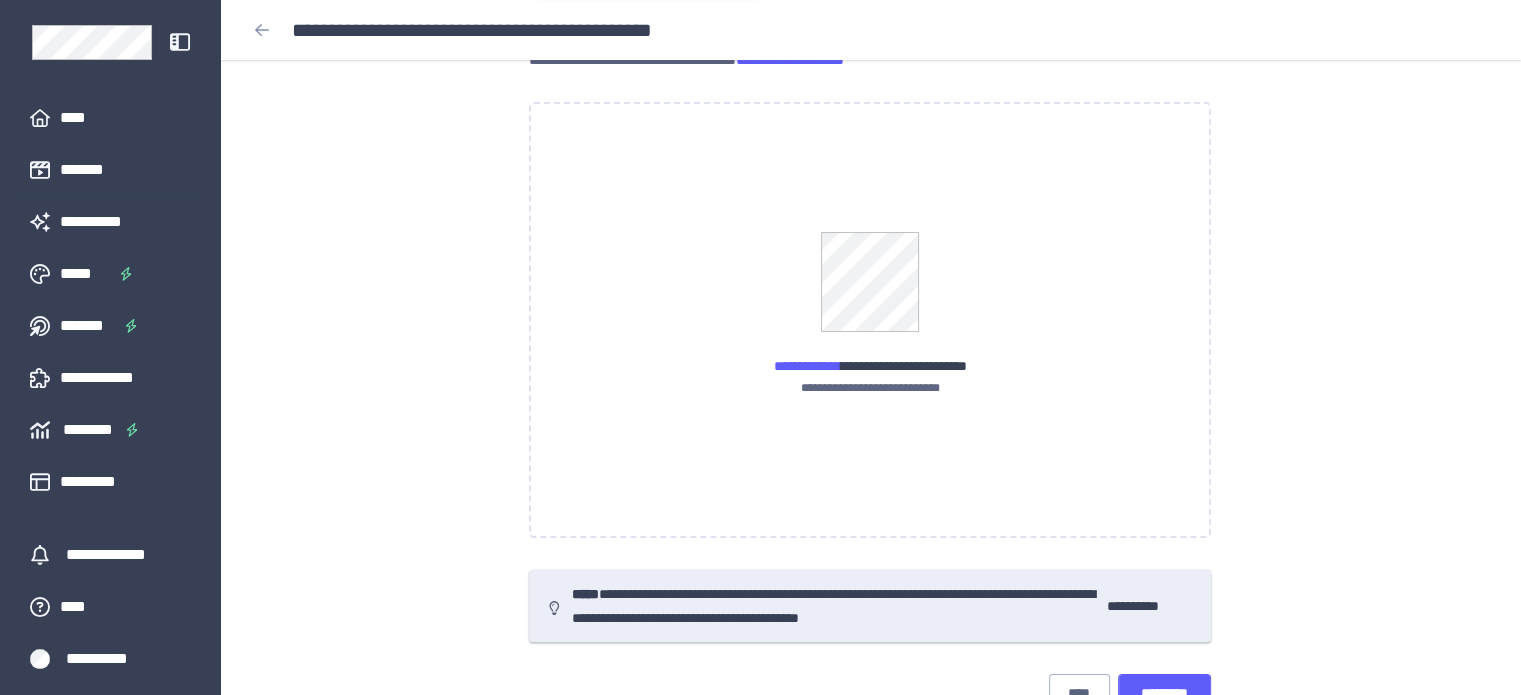 click on "**********" at bounding box center [870, 292] 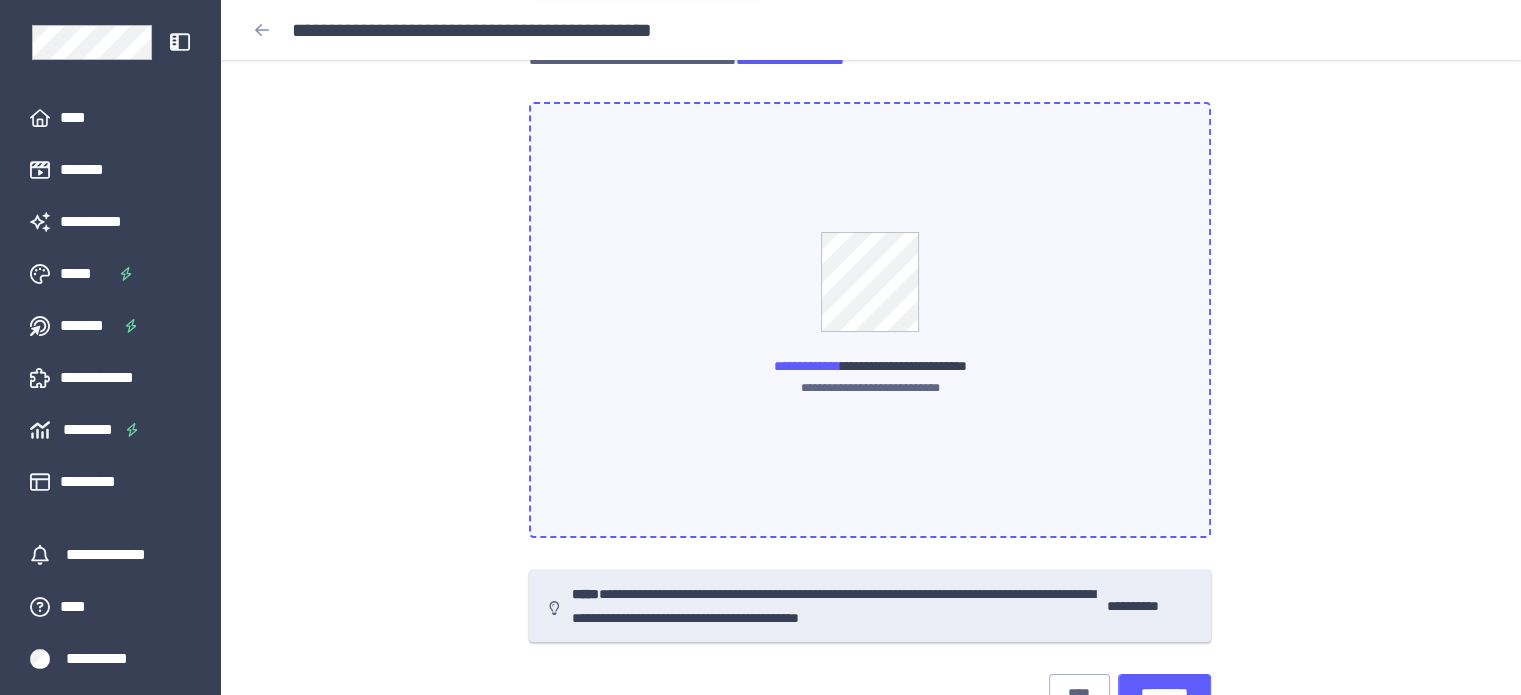 click at bounding box center [870, 319] 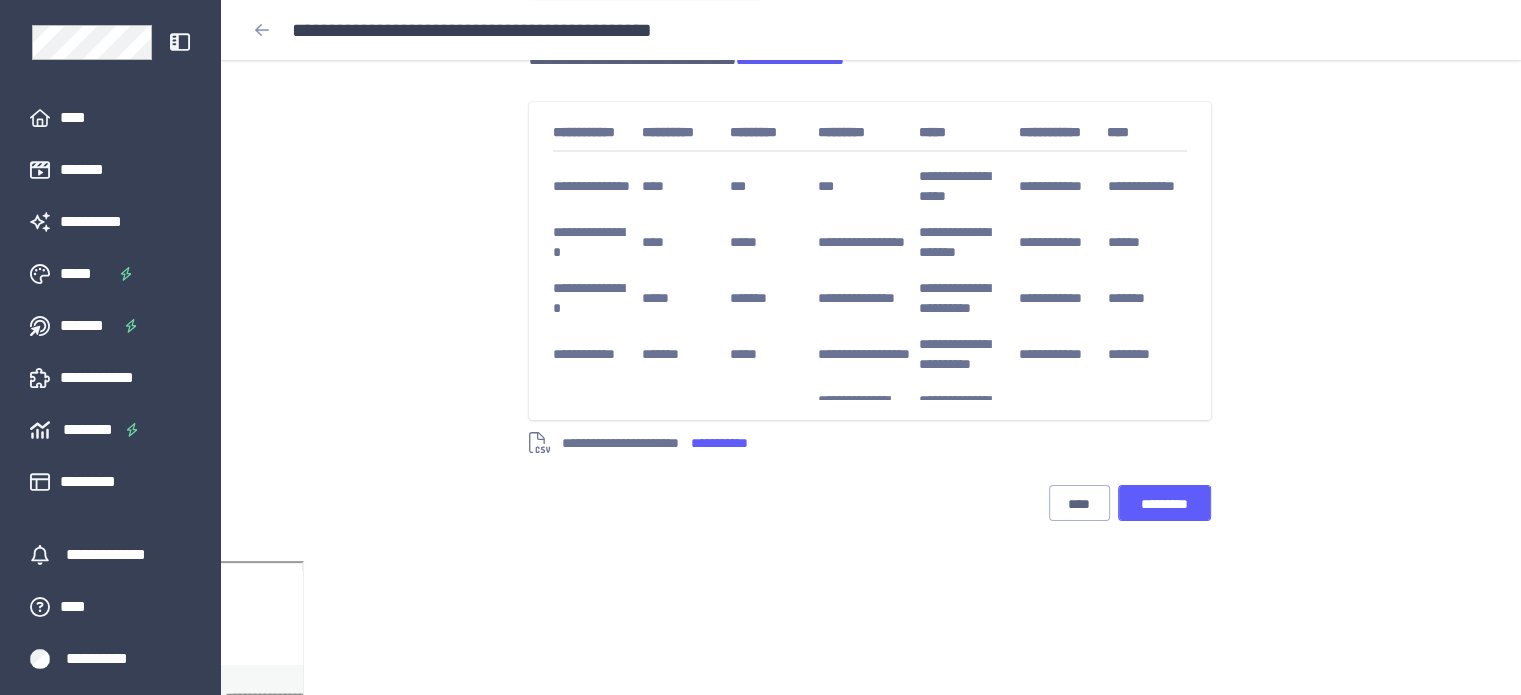 scroll, scrollTop: 72, scrollLeft: 0, axis: vertical 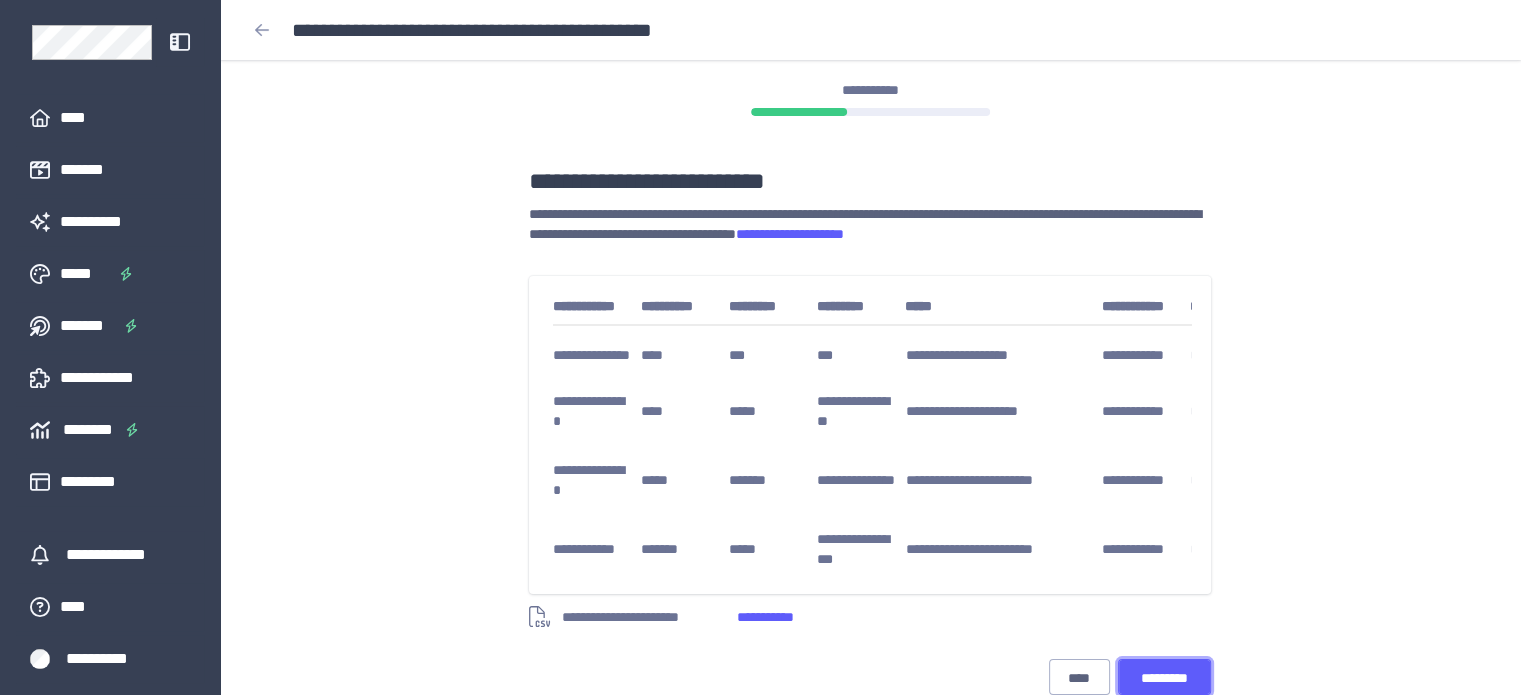 click on "*********" at bounding box center [1165, 677] 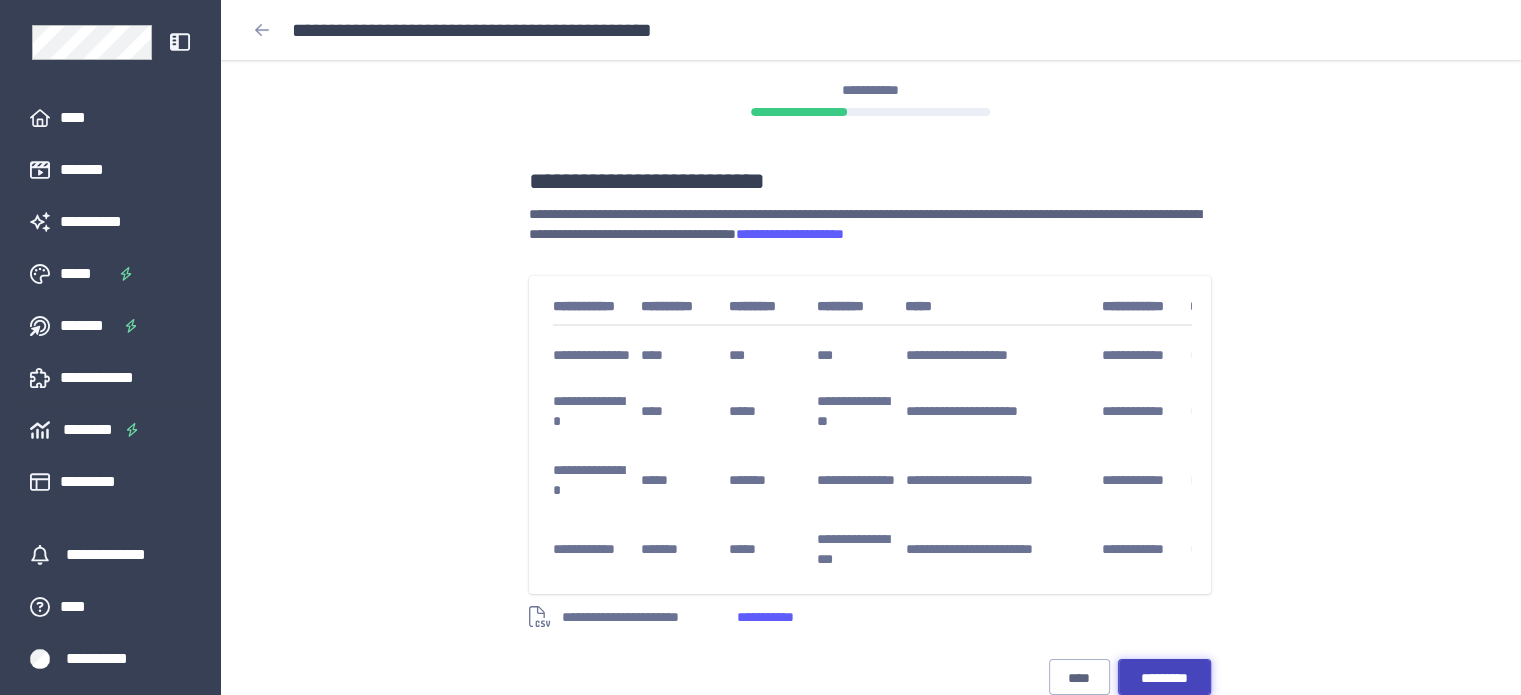 scroll, scrollTop: 0, scrollLeft: 0, axis: both 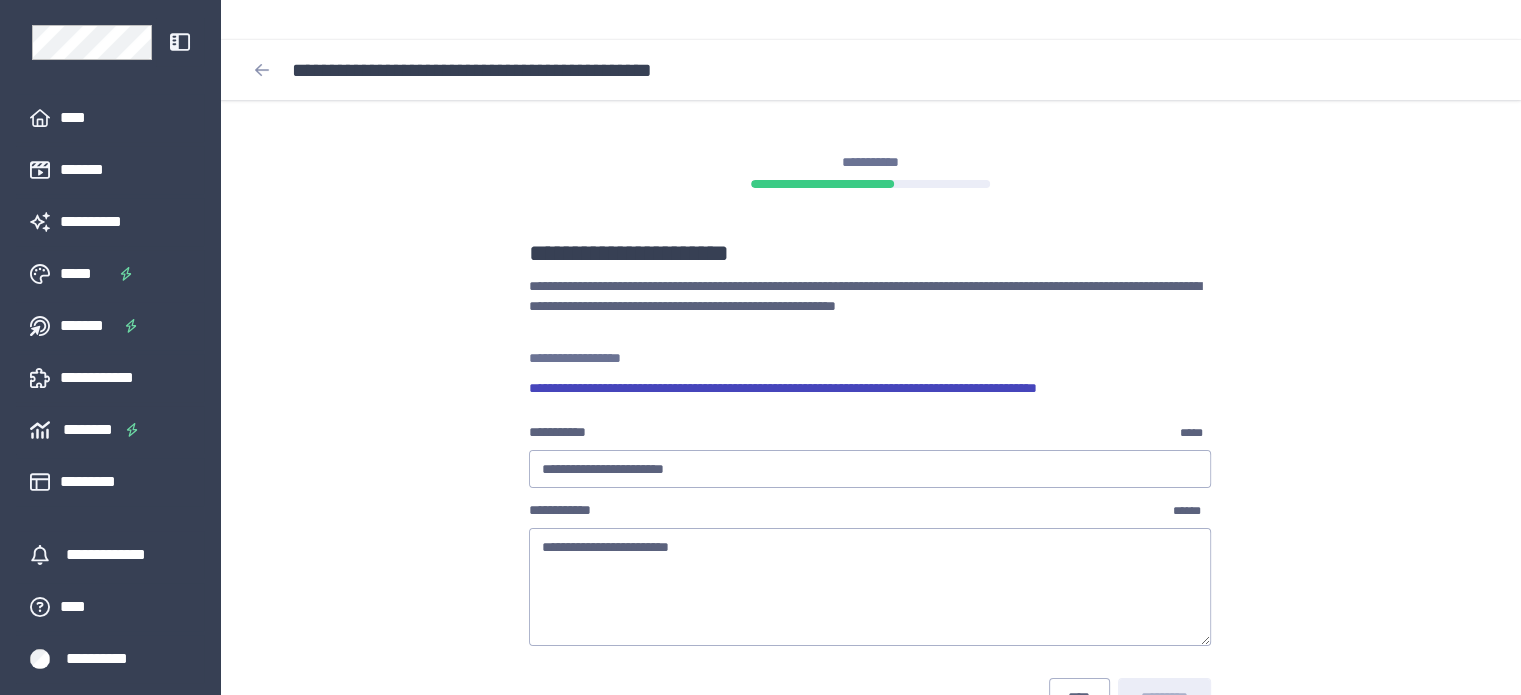 click on "**********" at bounding box center (870, 469) 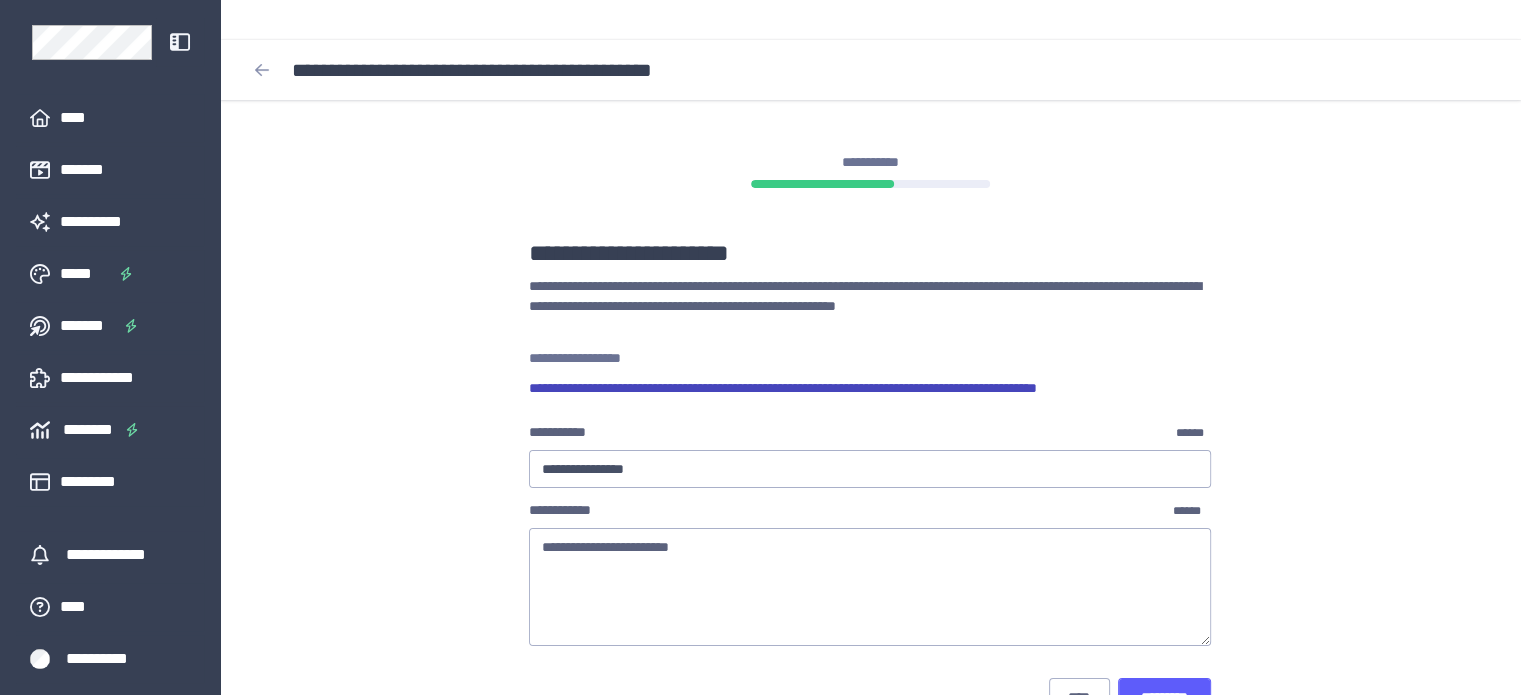 type on "**********" 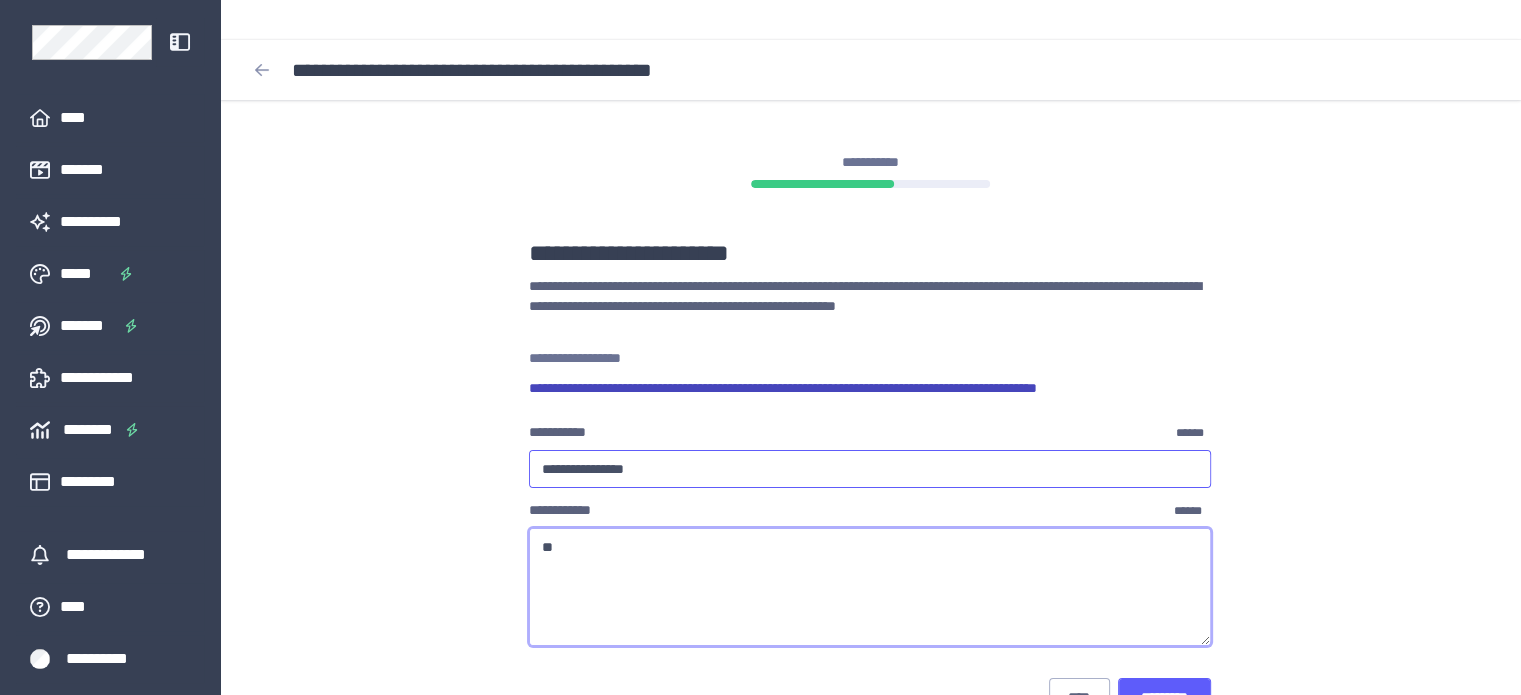type on "*" 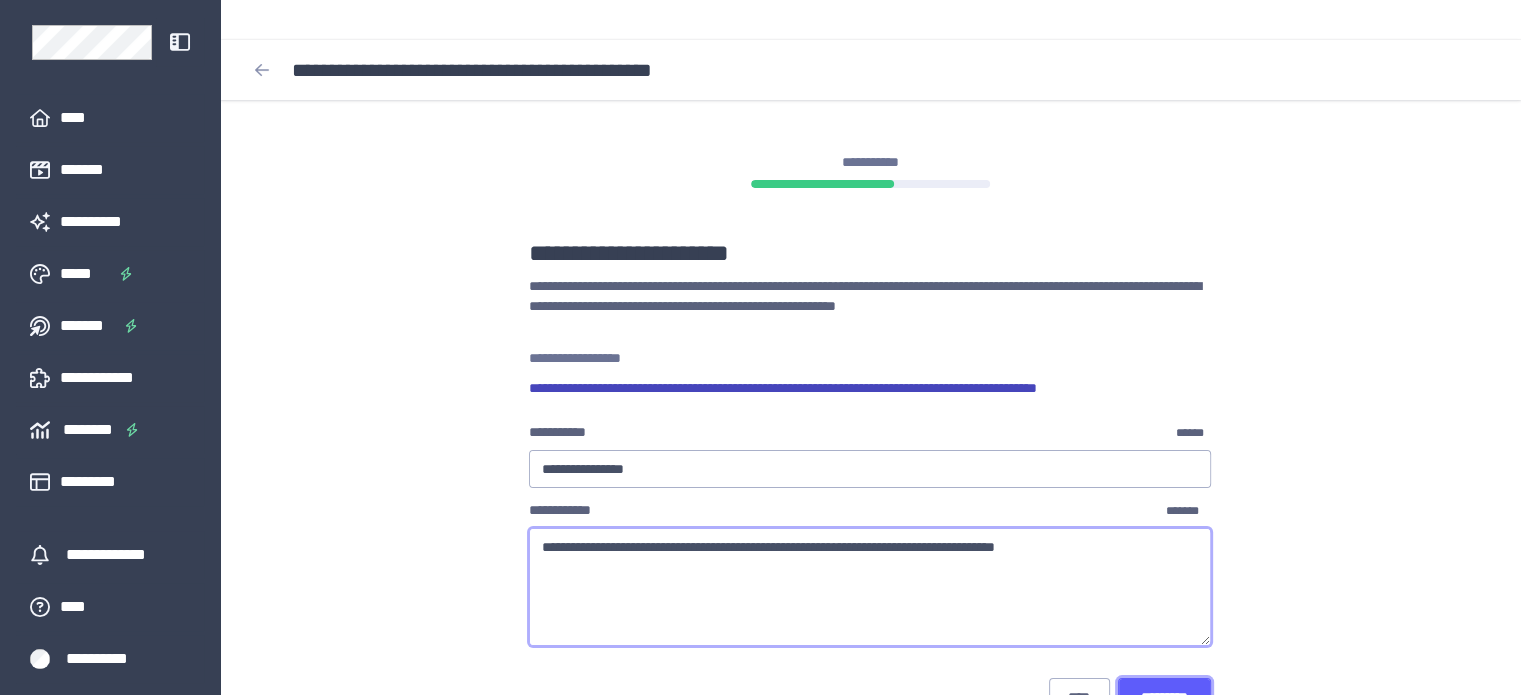 click on "*********" at bounding box center (1165, 697) 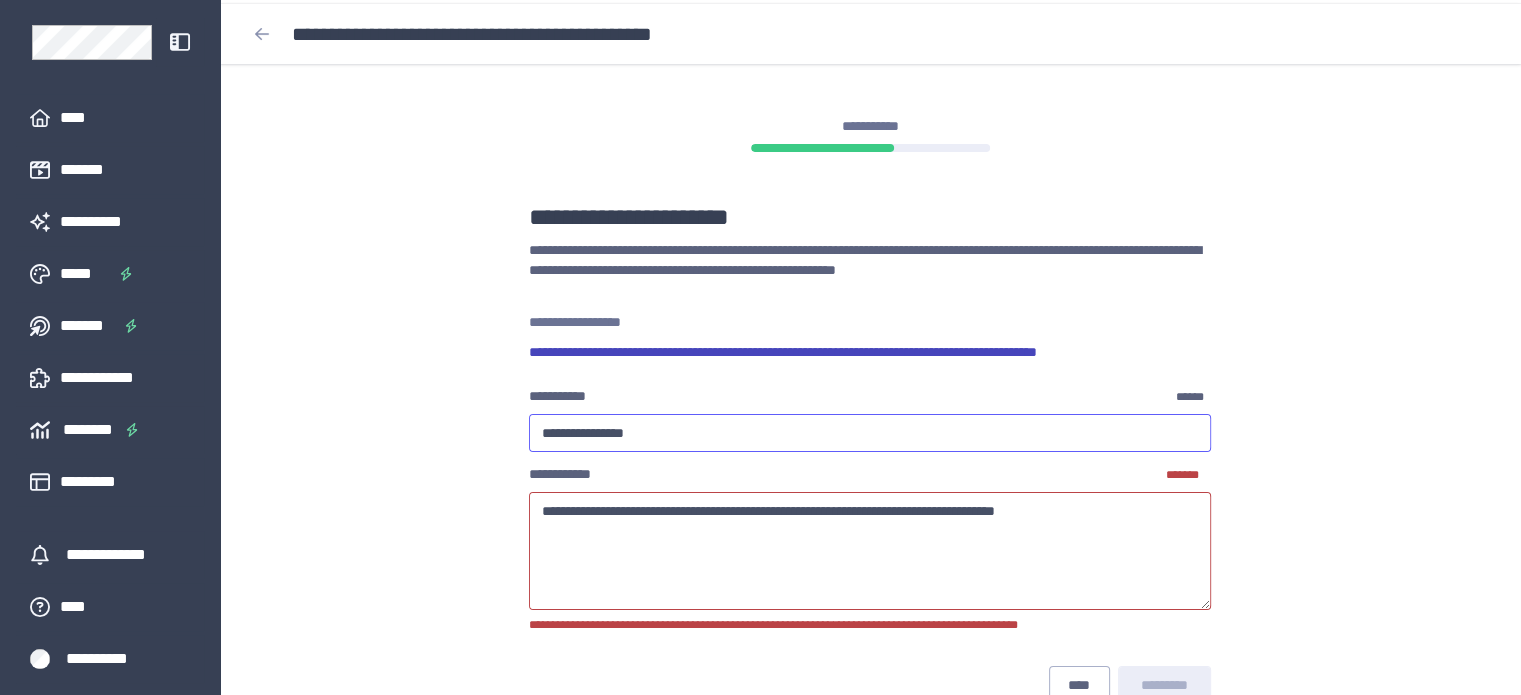 scroll, scrollTop: 54, scrollLeft: 0, axis: vertical 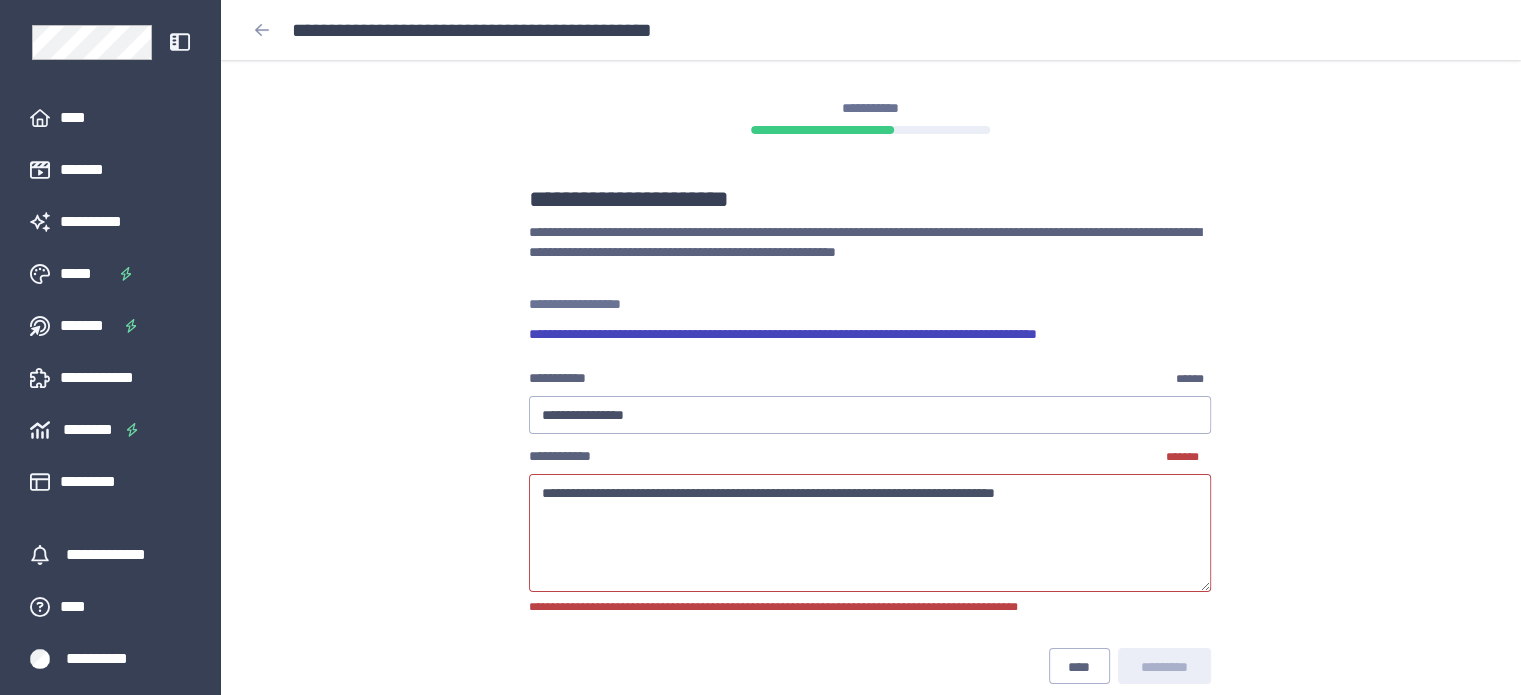 click on "**********" at bounding box center (870, 533) 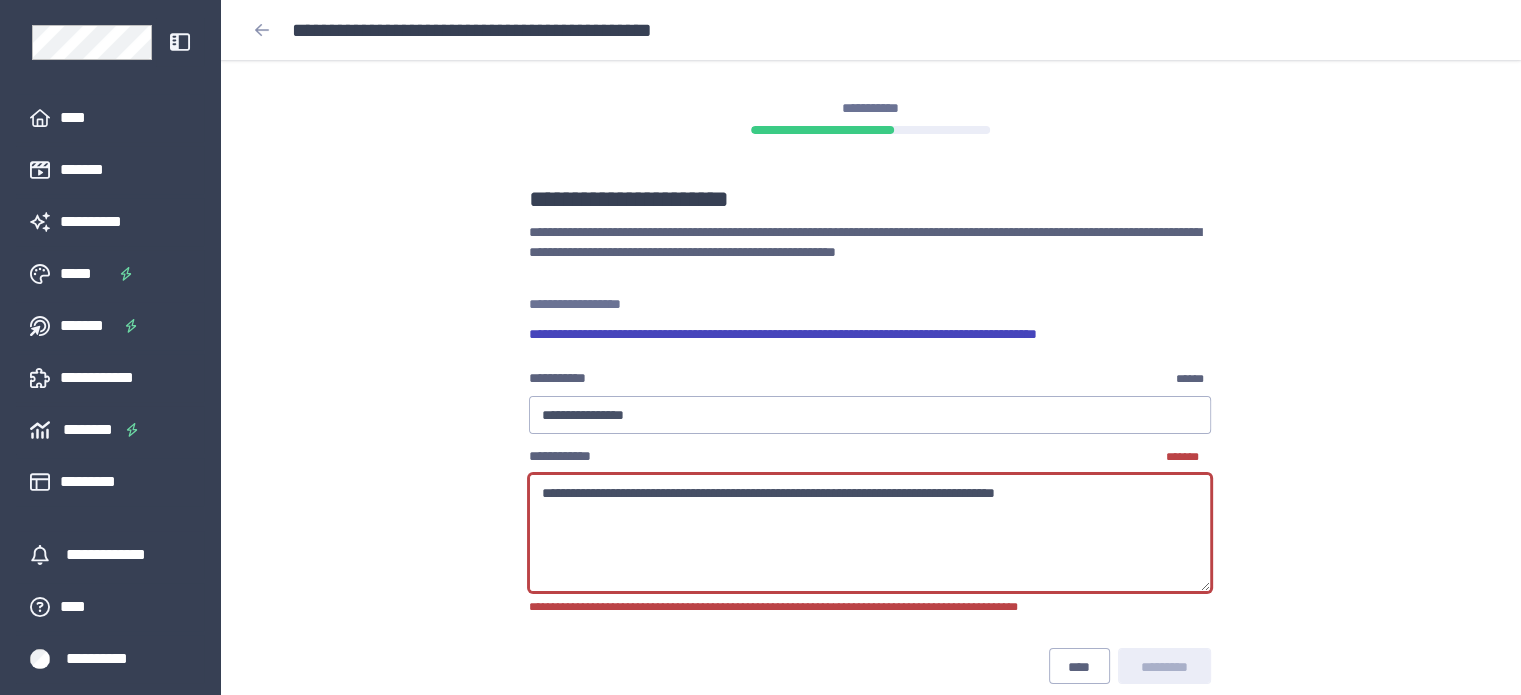 click on "**********" at bounding box center (870, 533) 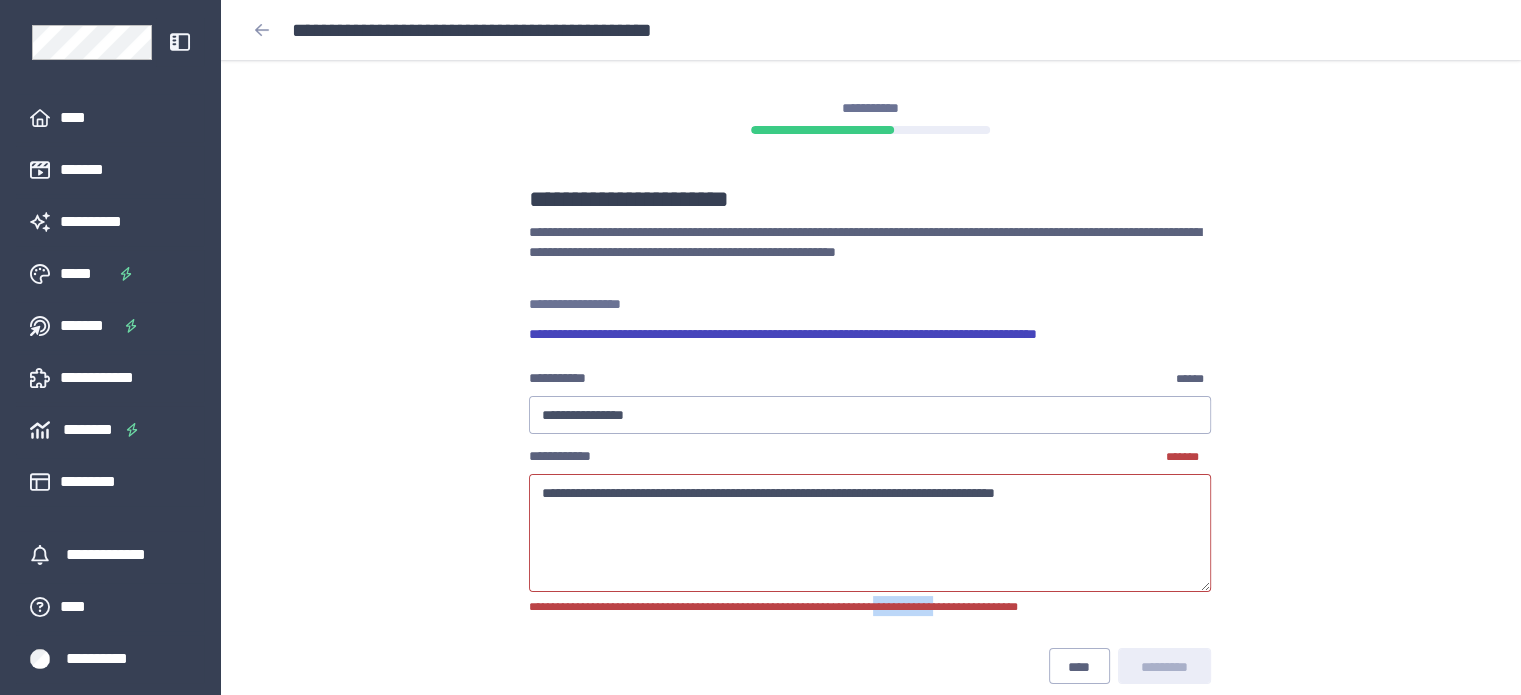 click on "**********" at bounding box center [773, 607] 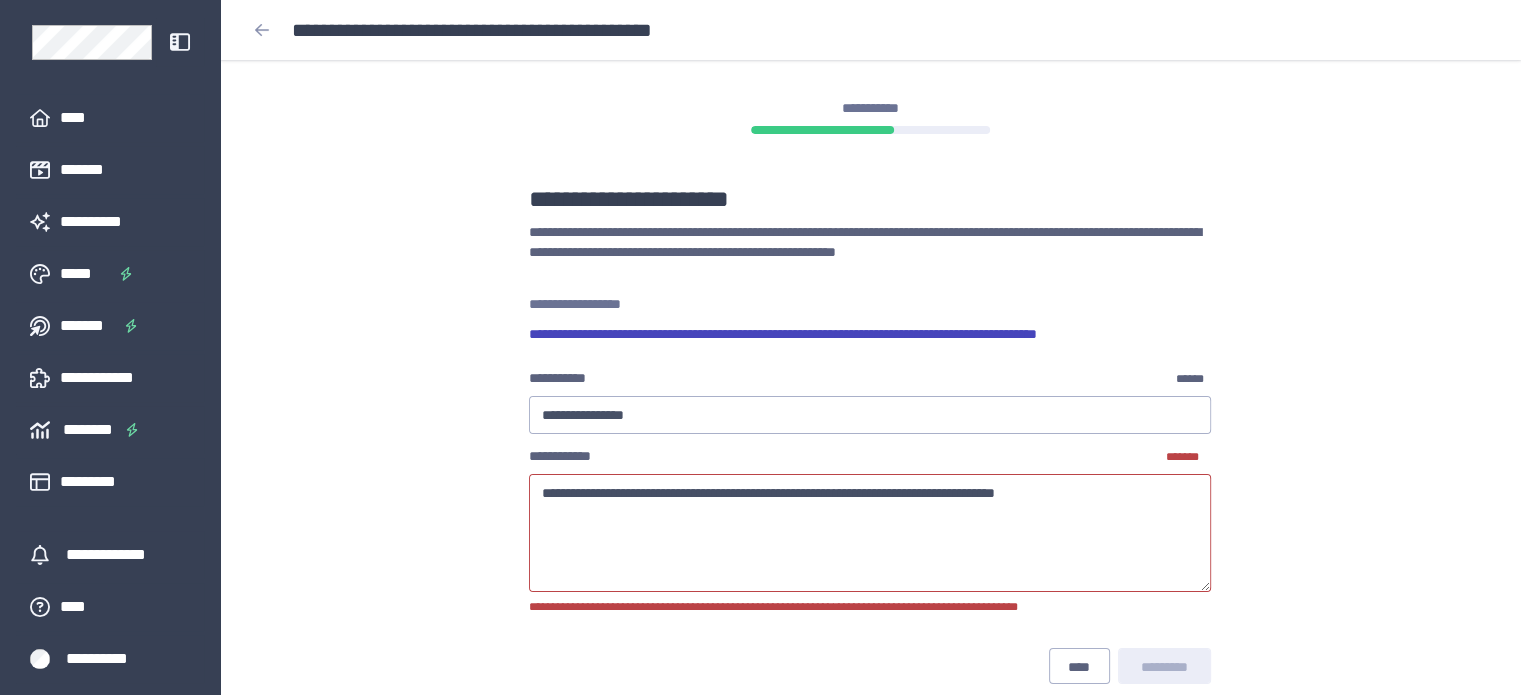 click on "**********" at bounding box center [870, 533] 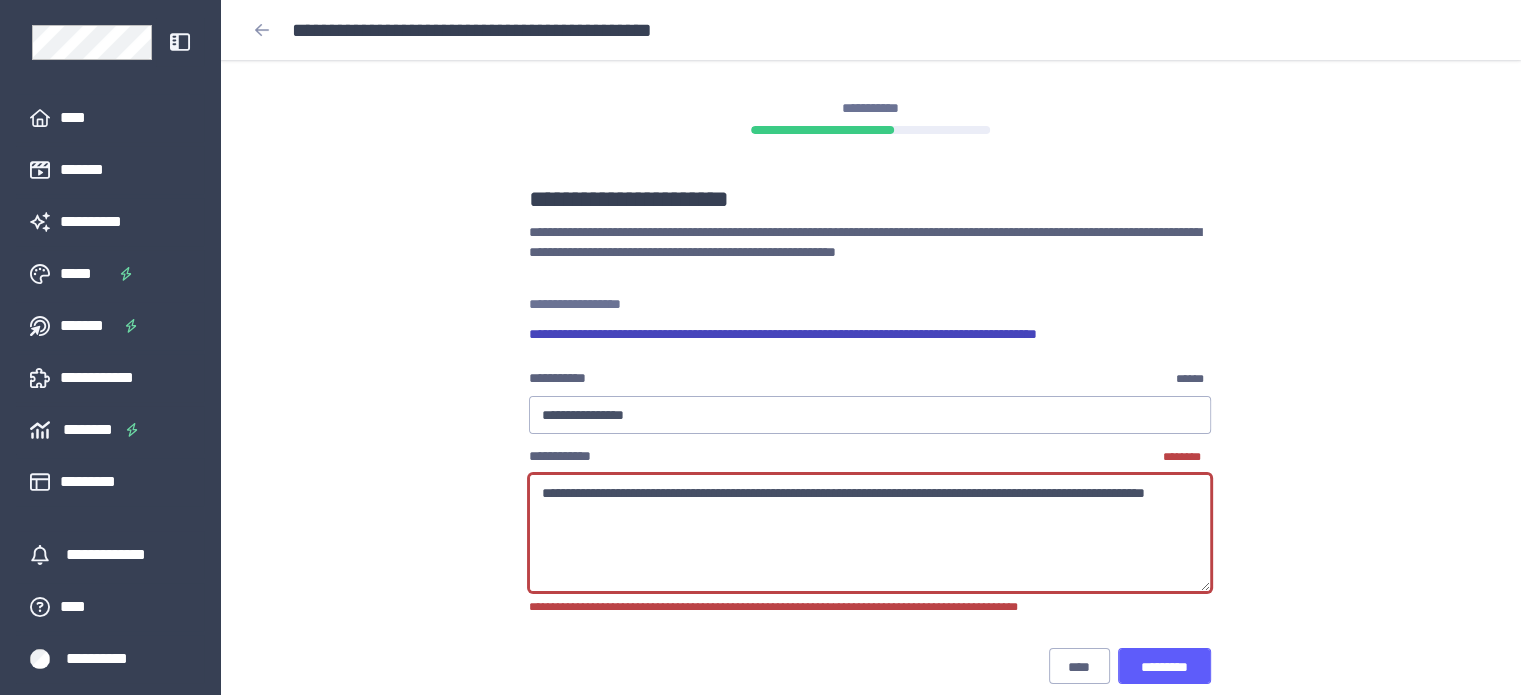 click on "**********" at bounding box center [870, 334] 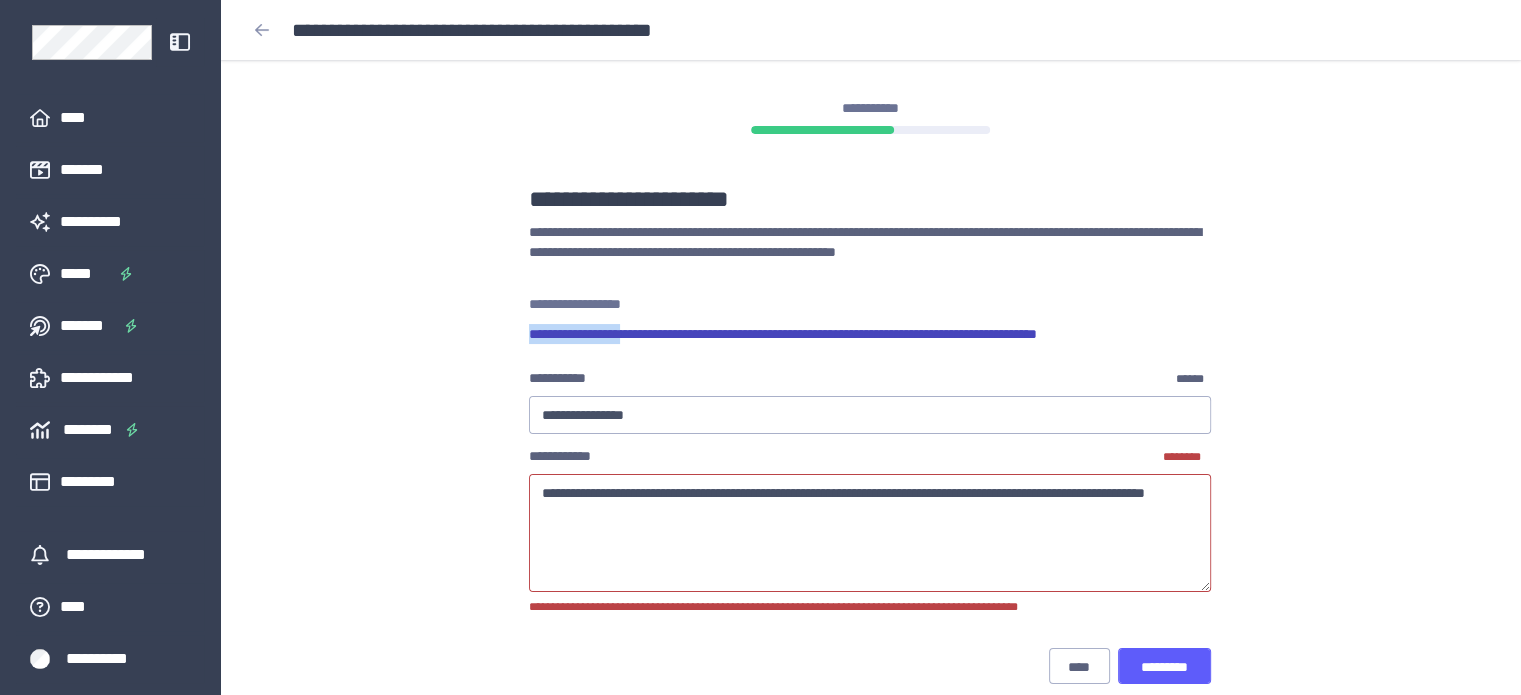 drag, startPoint x: 653, startPoint y: 293, endPoint x: 519, endPoint y: 294, distance: 134.00374 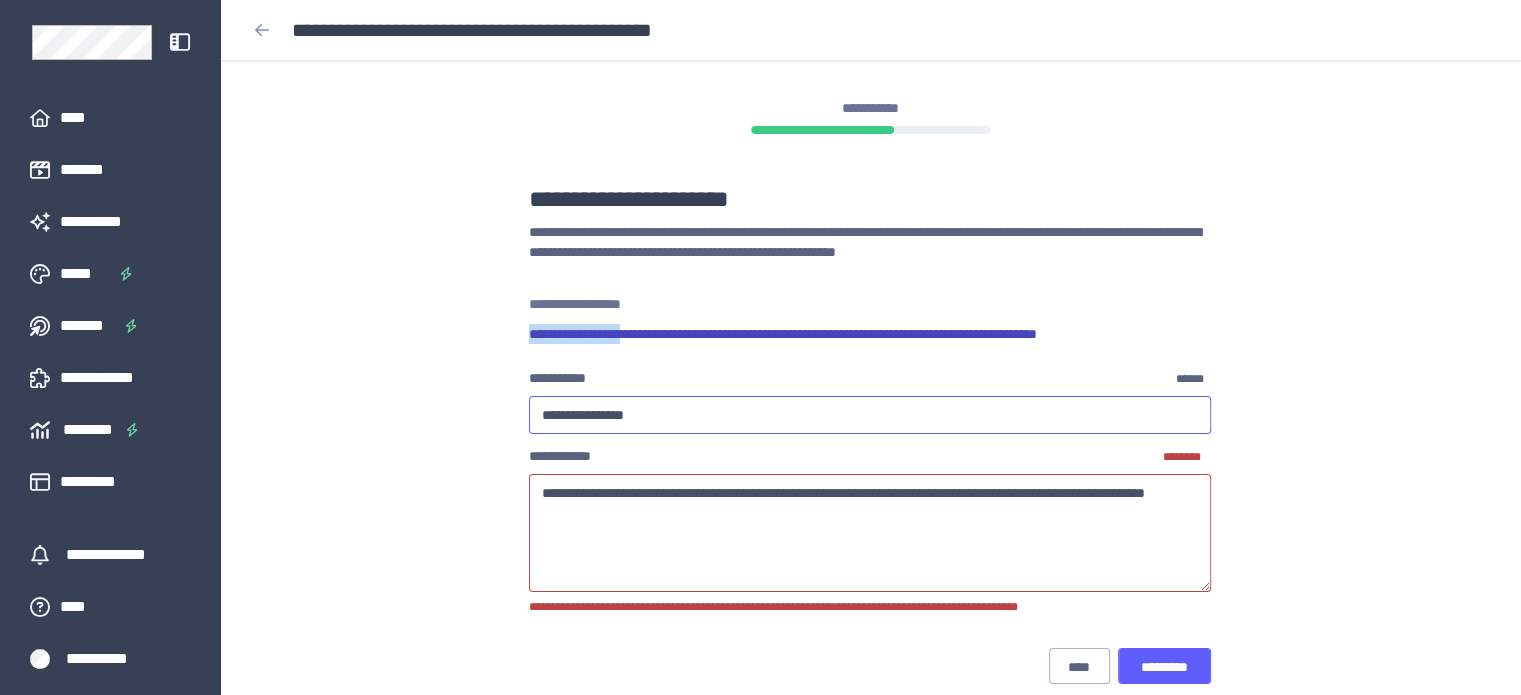 copy on "**********" 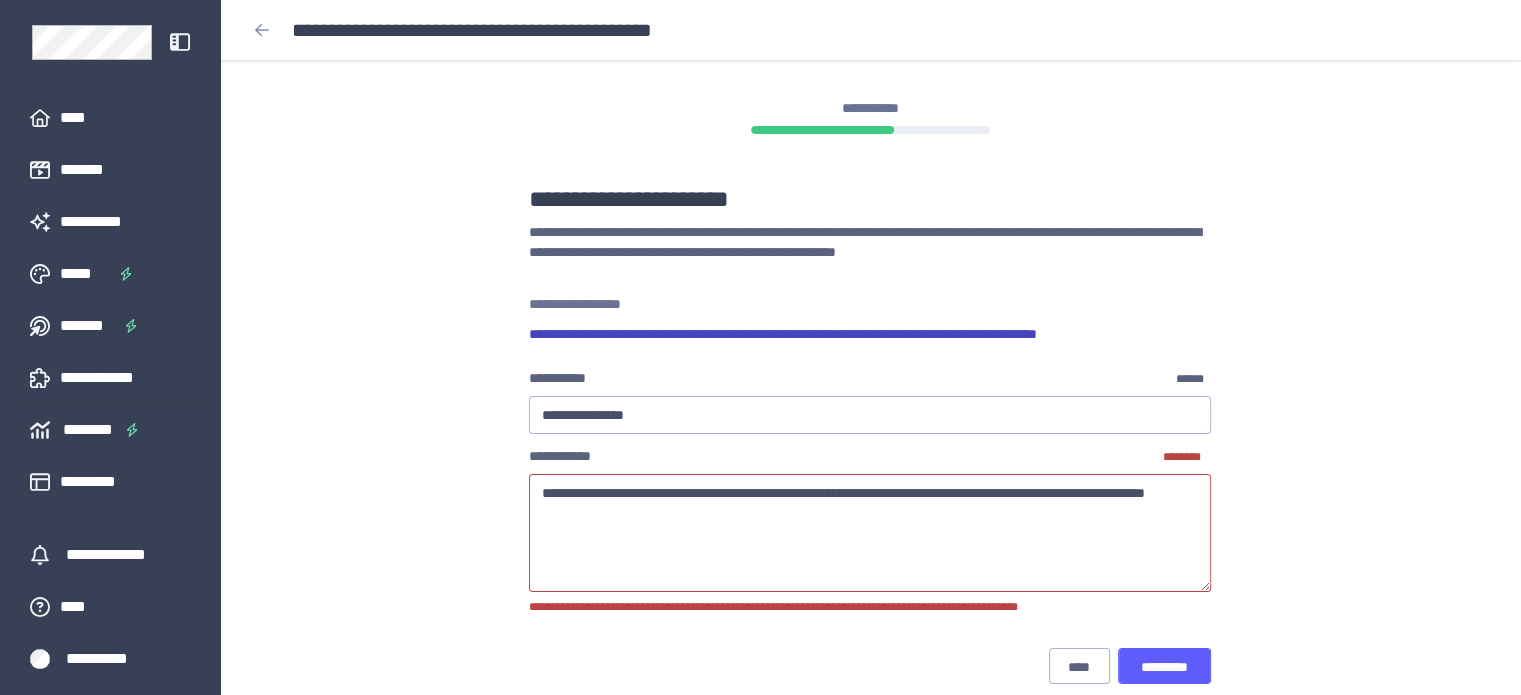 click on "**********" at bounding box center [870, 533] 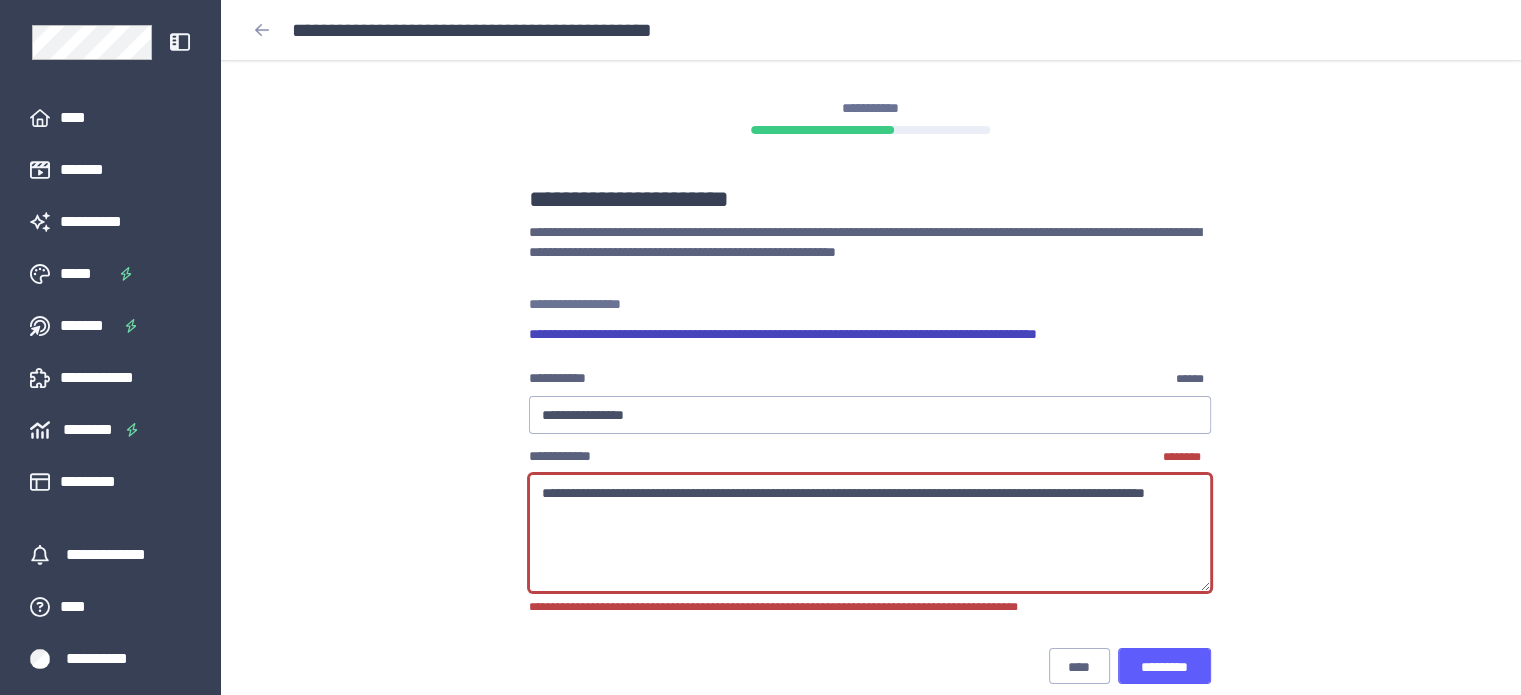 paste on "**********" 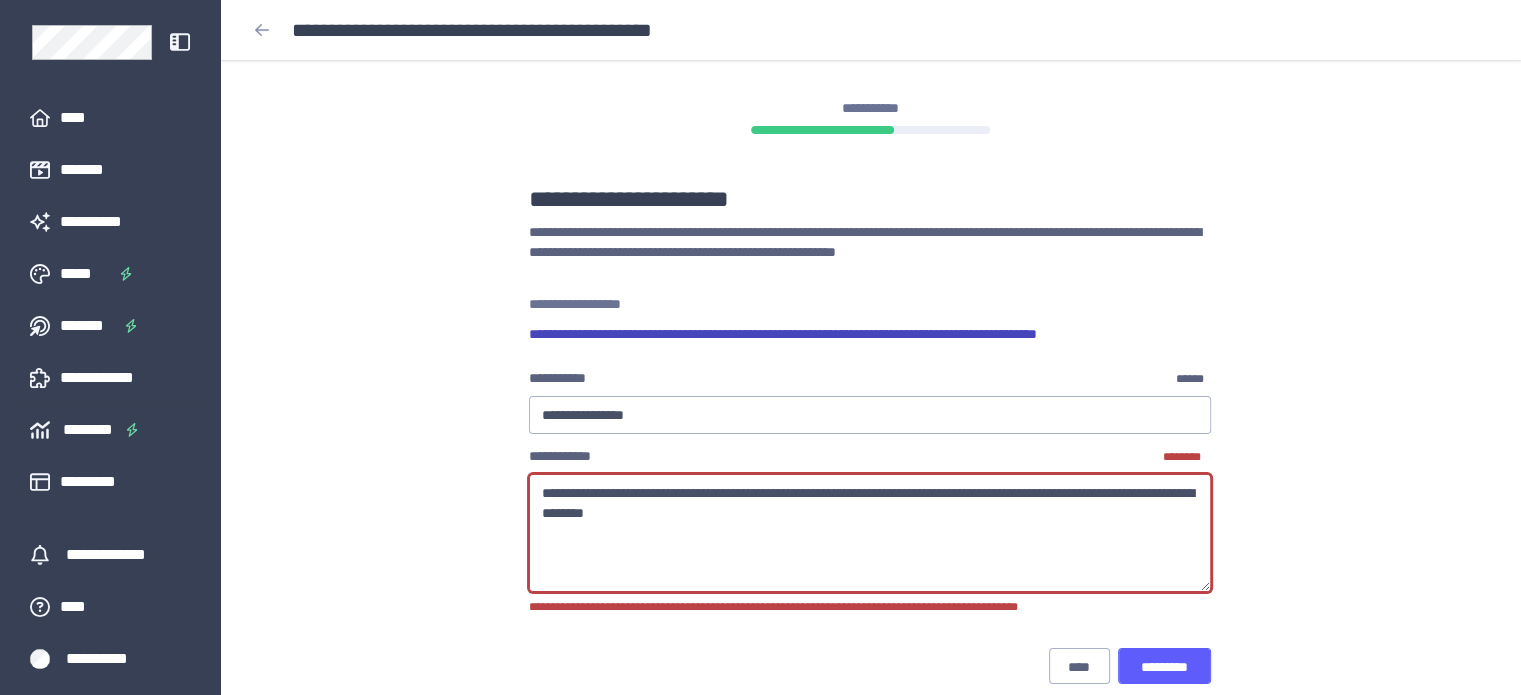 scroll, scrollTop: 30, scrollLeft: 0, axis: vertical 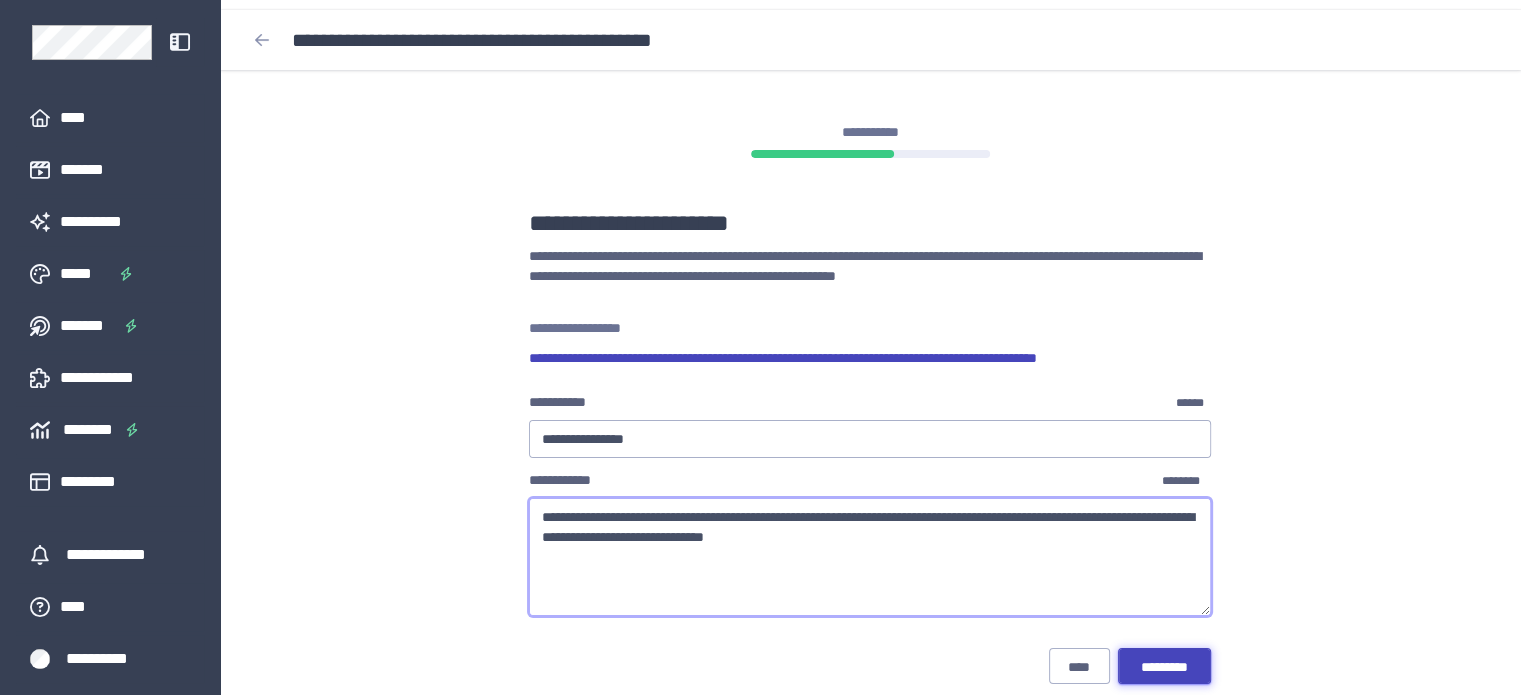 type on "**********" 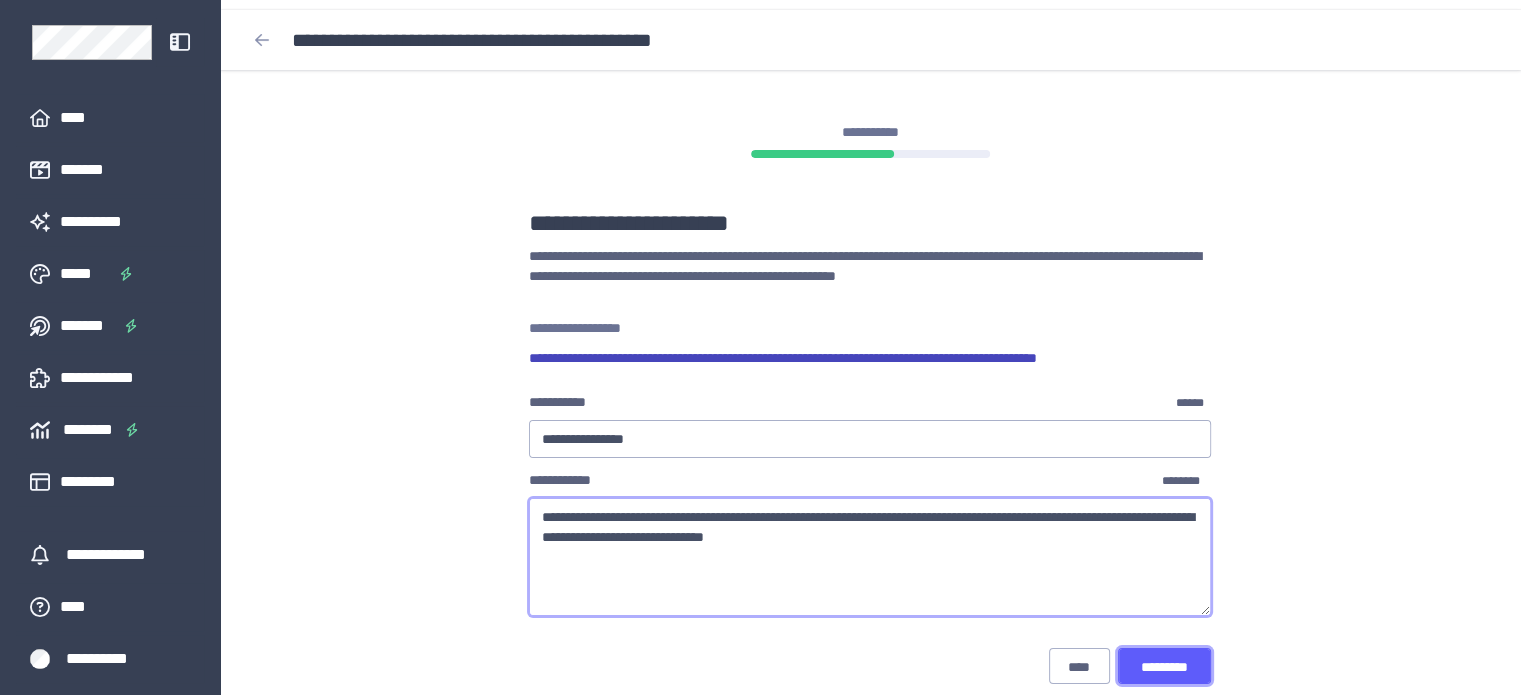 click on "*********" at bounding box center [1165, 667] 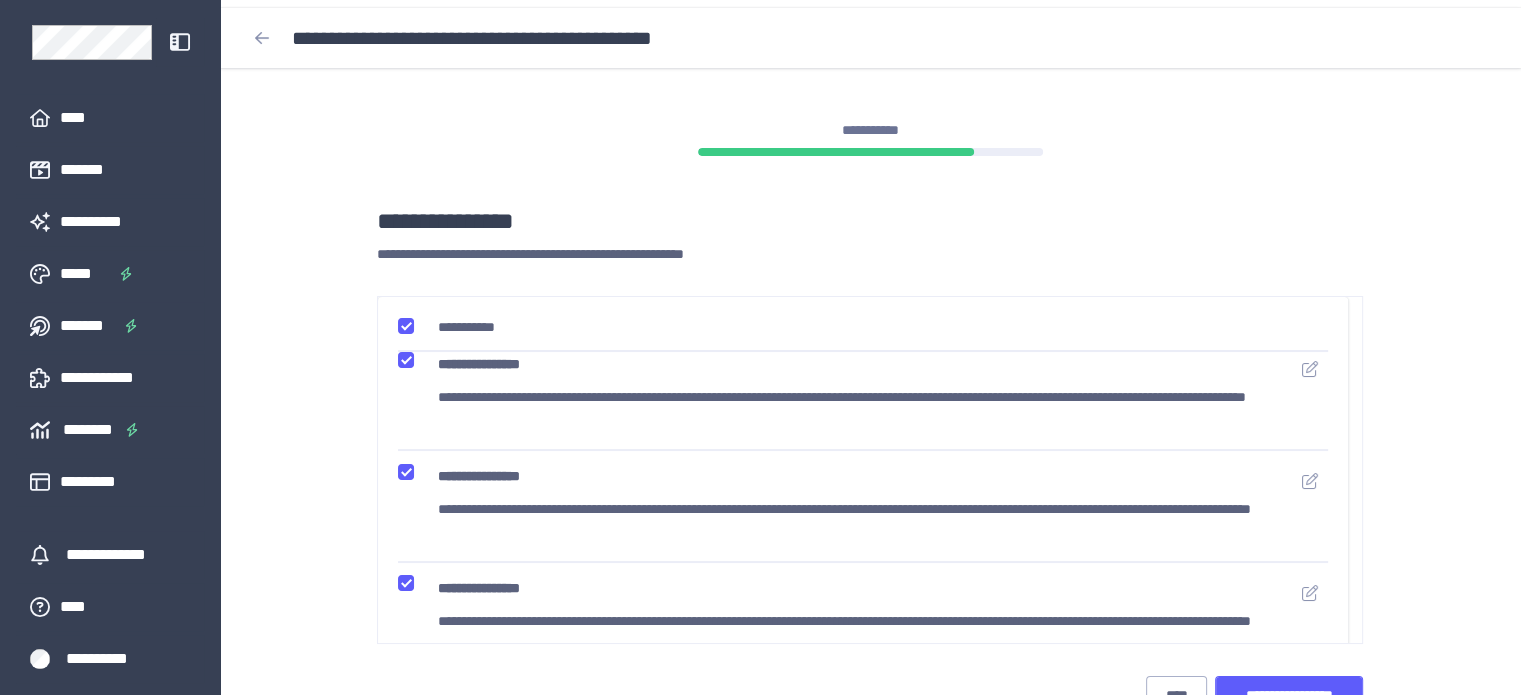 scroll, scrollTop: 48, scrollLeft: 0, axis: vertical 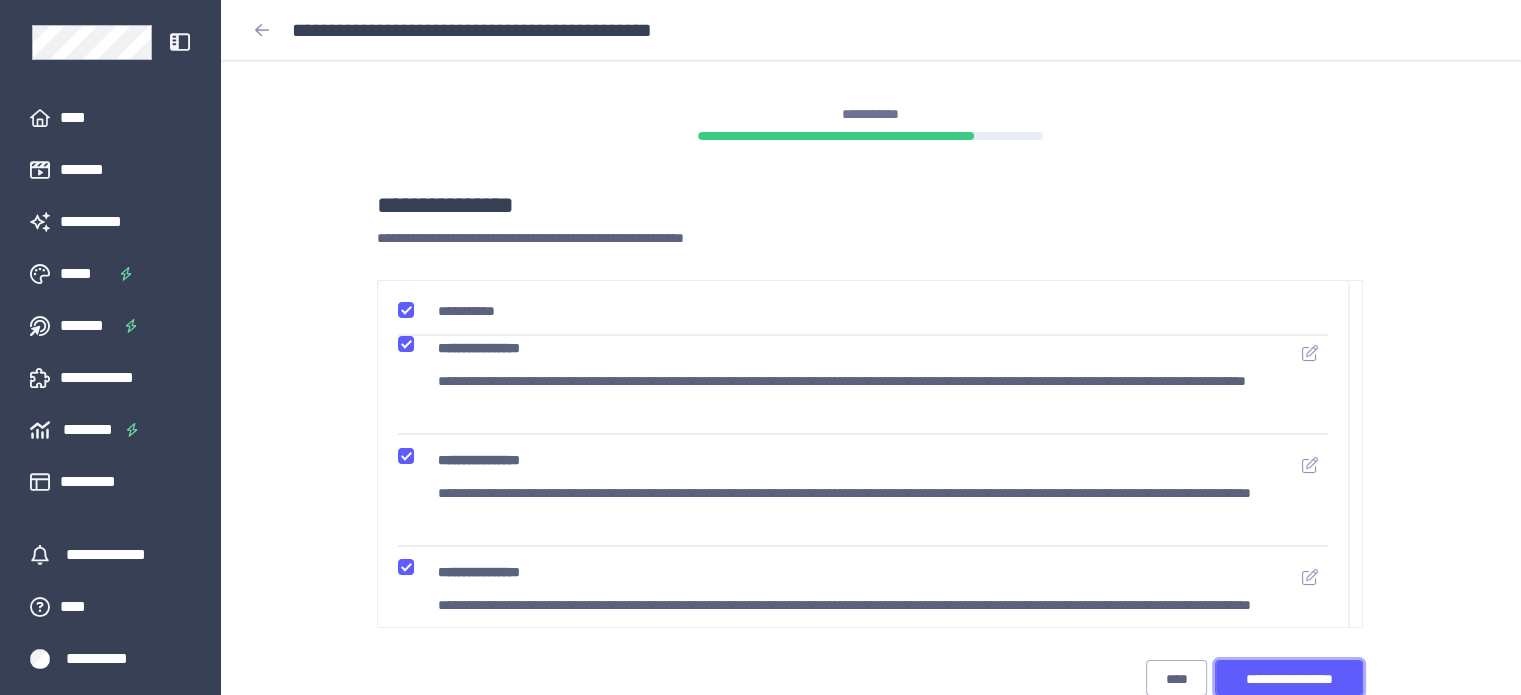 click on "**********" at bounding box center [1289, 679] 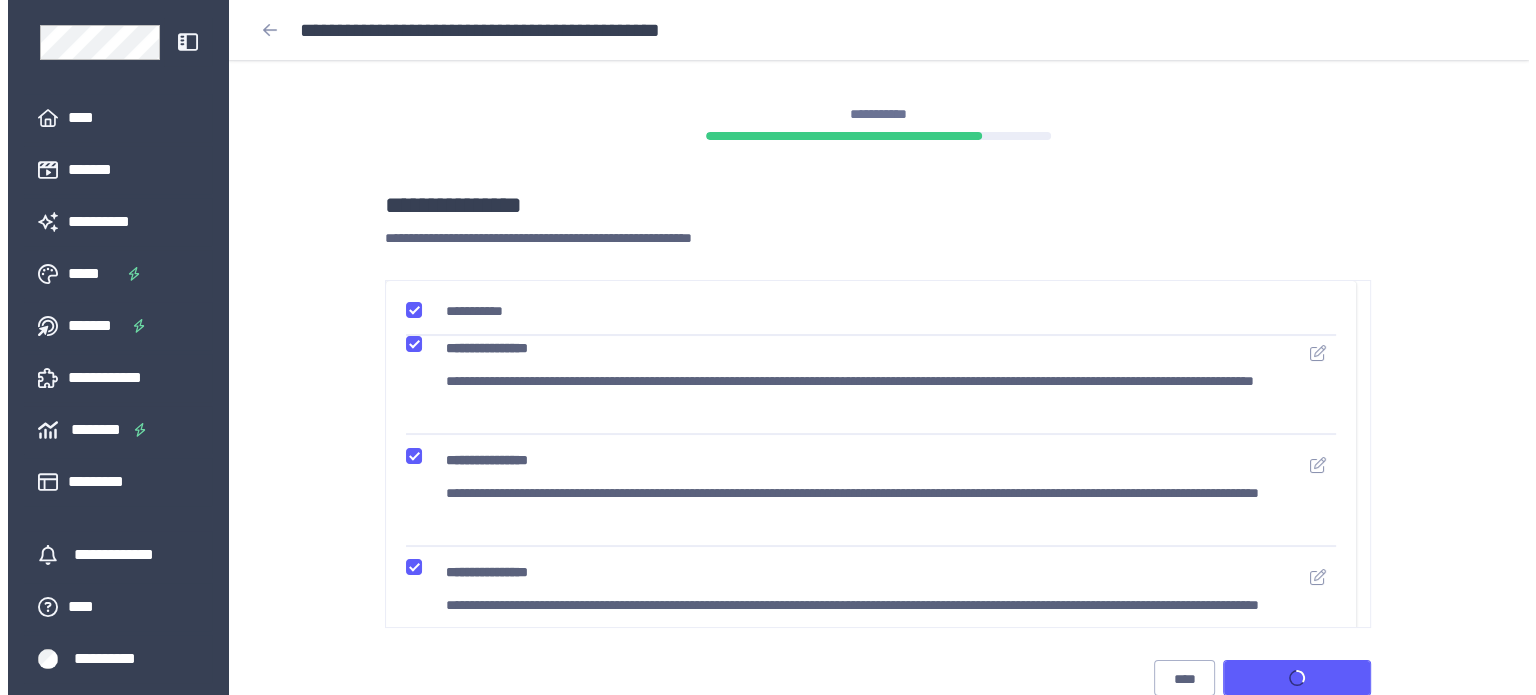scroll, scrollTop: 0, scrollLeft: 0, axis: both 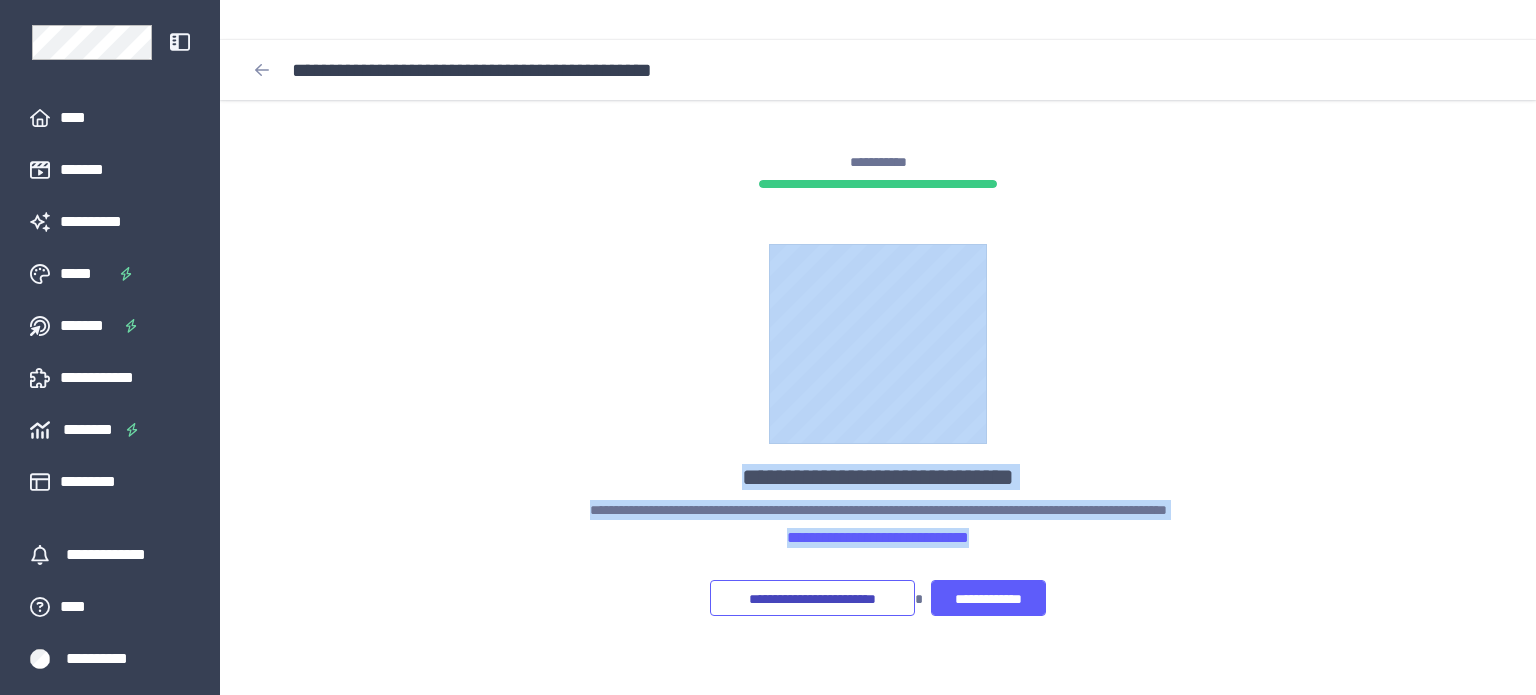 drag, startPoint x: 824, startPoint y: 438, endPoint x: 1488, endPoint y: 487, distance: 665.80554 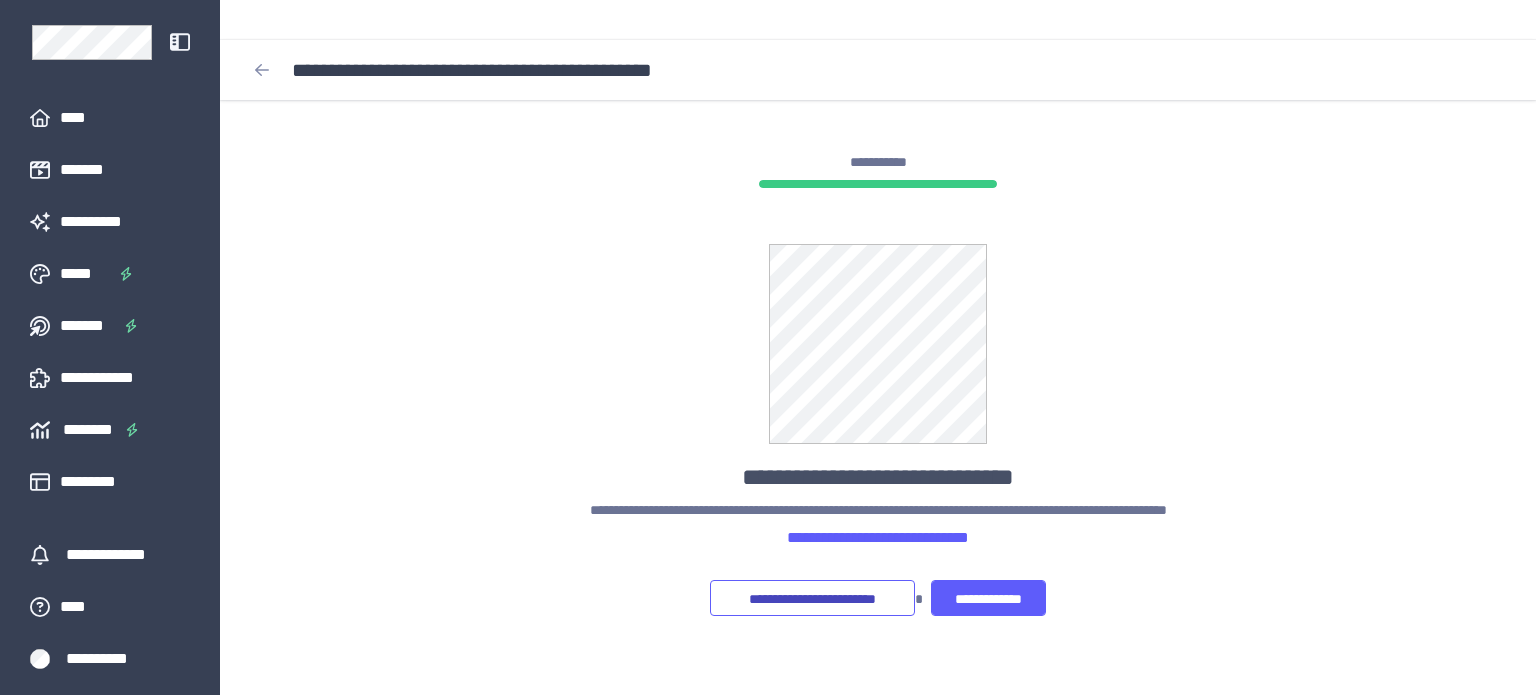 click on "**********" at bounding box center [878, 396] 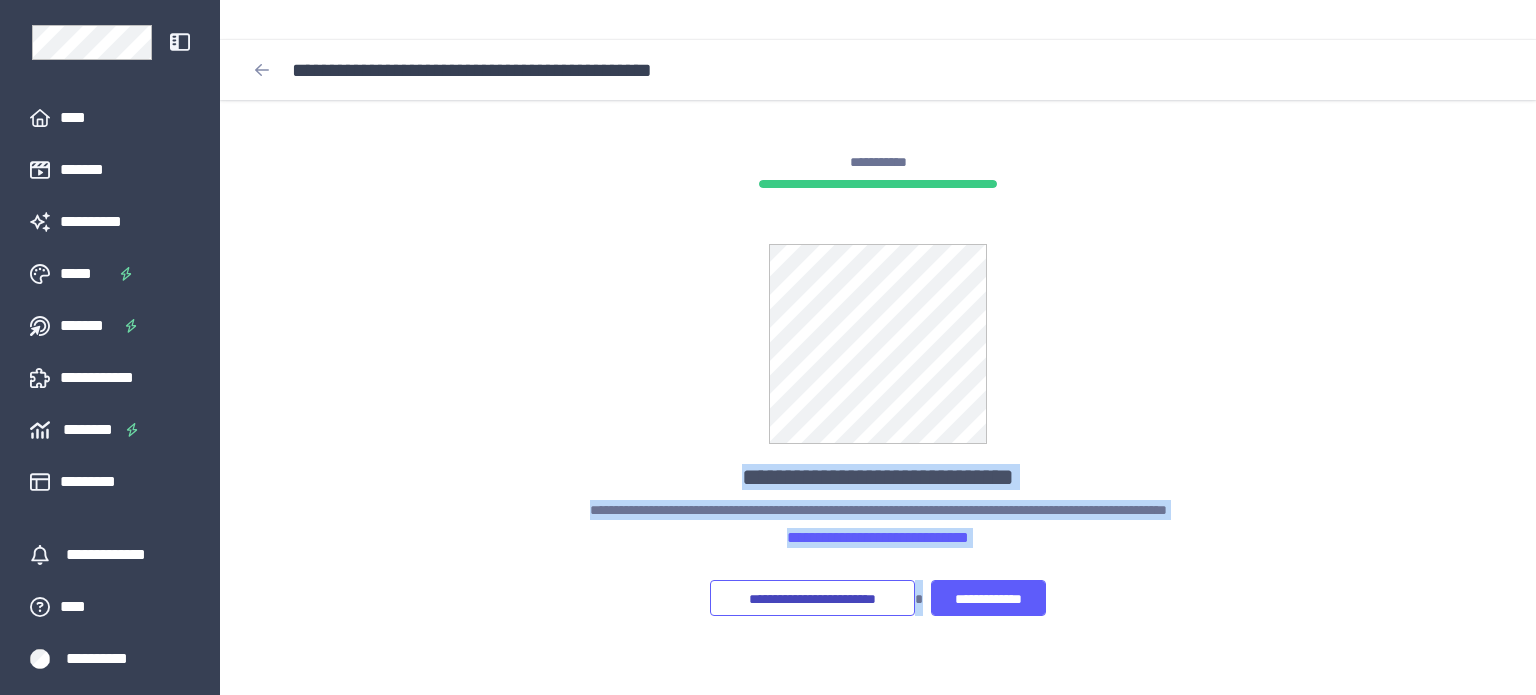 drag, startPoint x: 1371, startPoint y: 542, endPoint x: 503, endPoint y: 422, distance: 876.2557 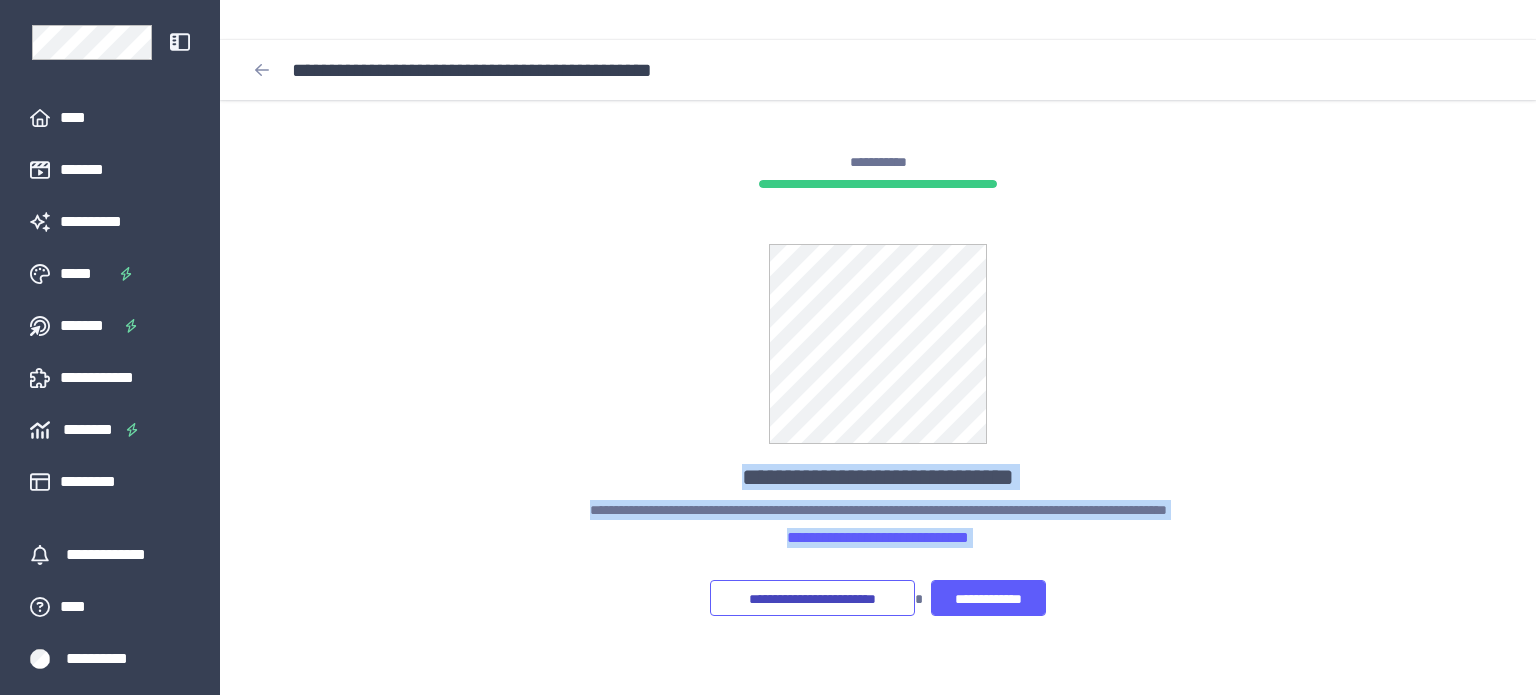 drag, startPoint x: 503, startPoint y: 422, endPoint x: 1375, endPoint y: 504, distance: 875.84705 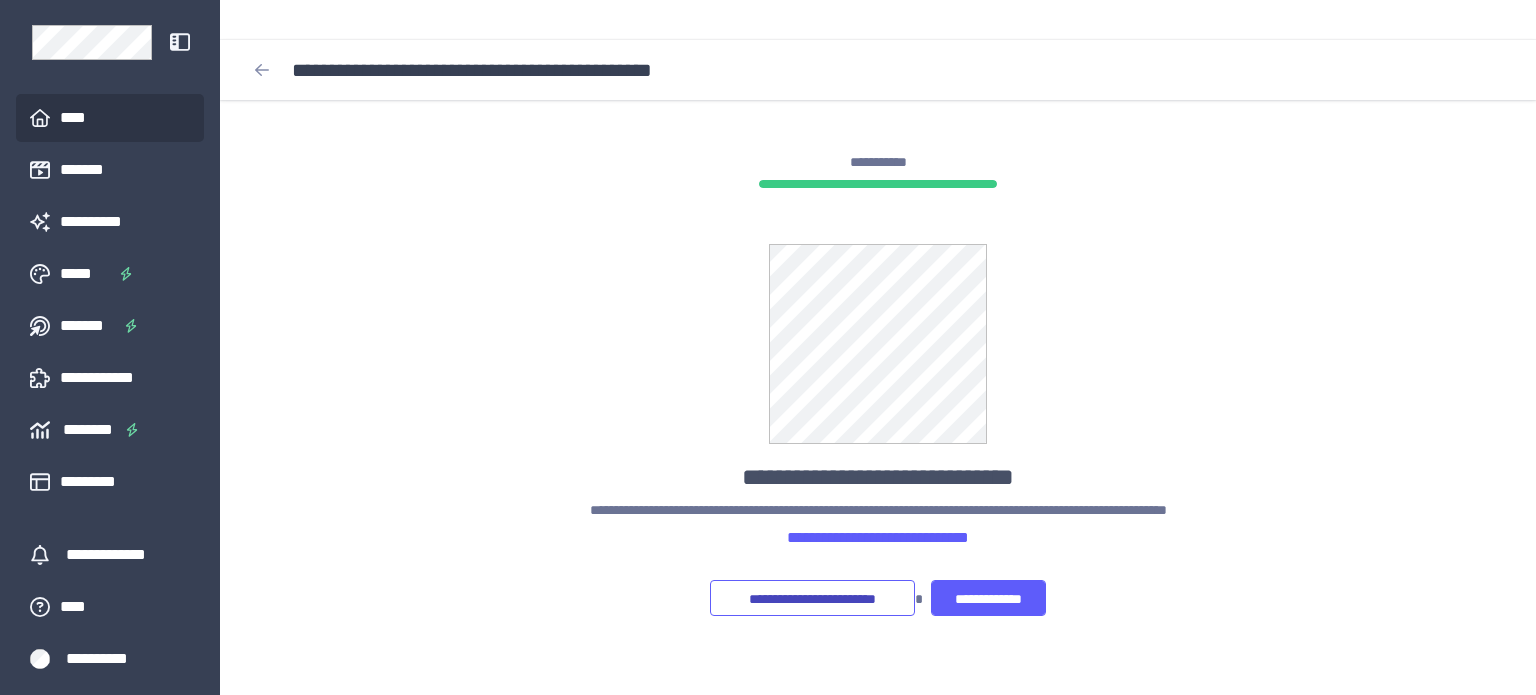click on "****" at bounding box center [81, 118] 